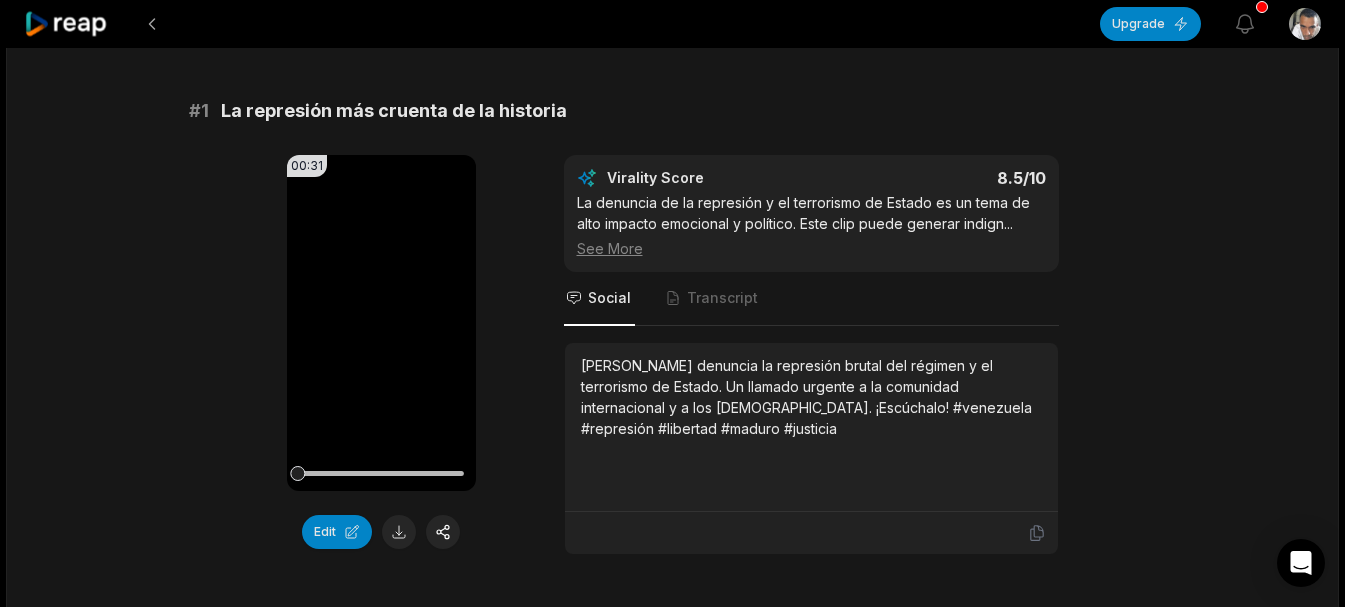 scroll, scrollTop: 150, scrollLeft: 0, axis: vertical 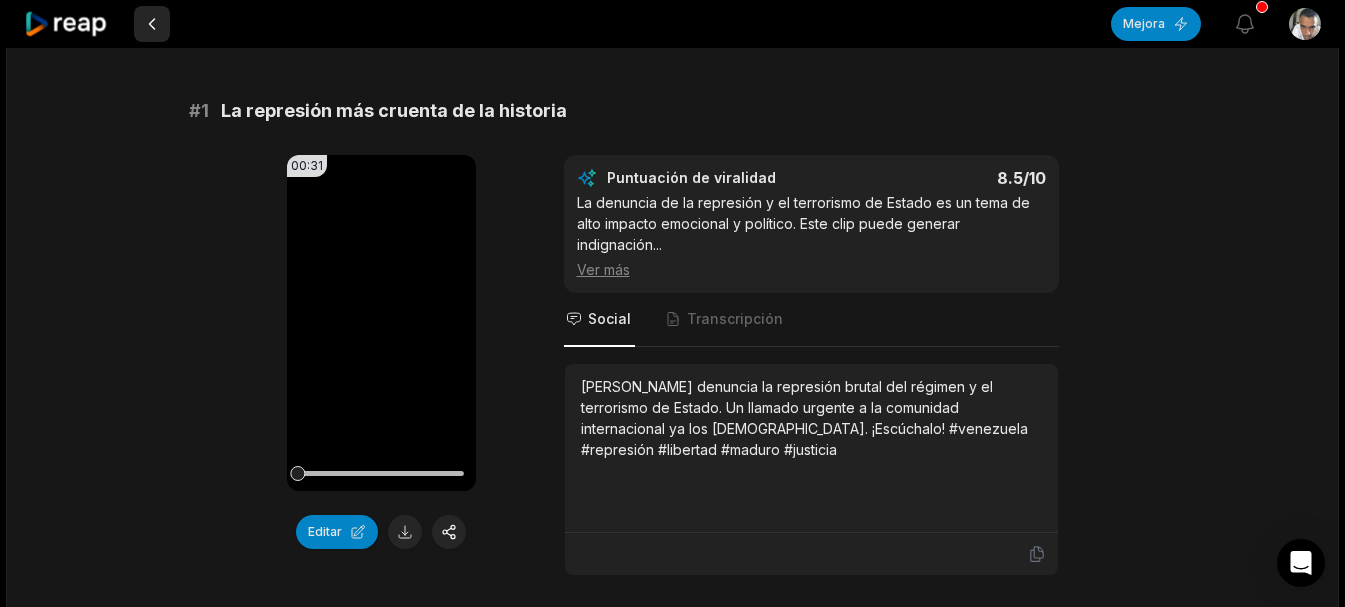 click at bounding box center [152, 24] 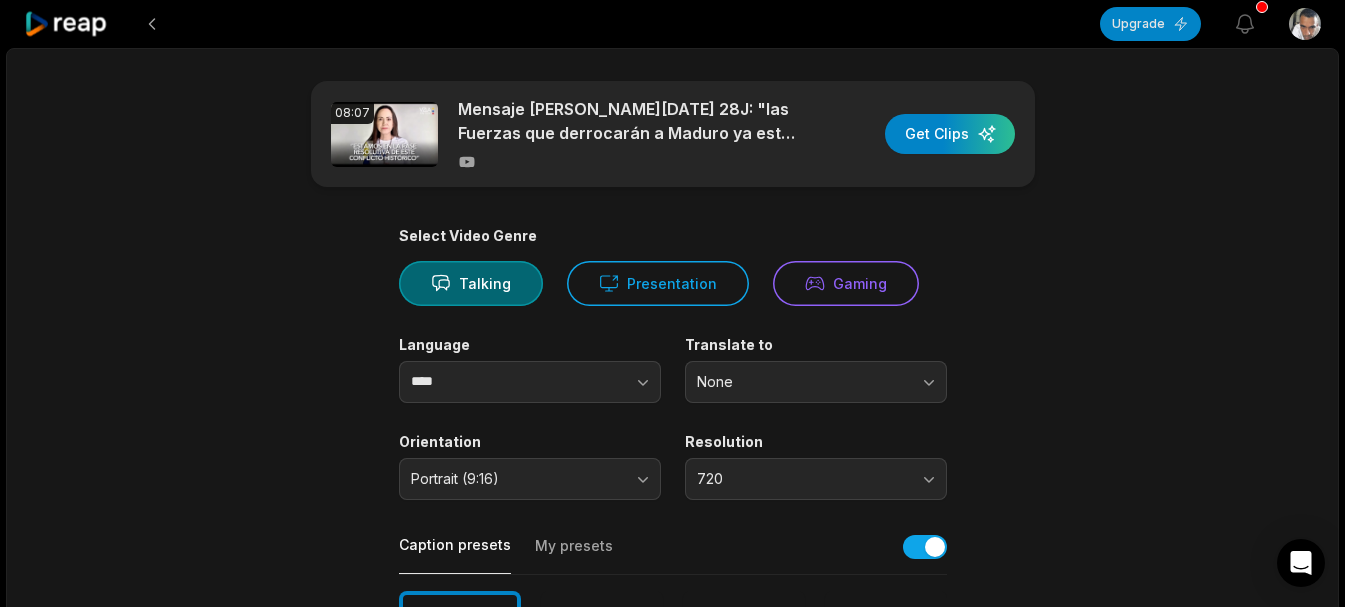 scroll, scrollTop: 0, scrollLeft: 0, axis: both 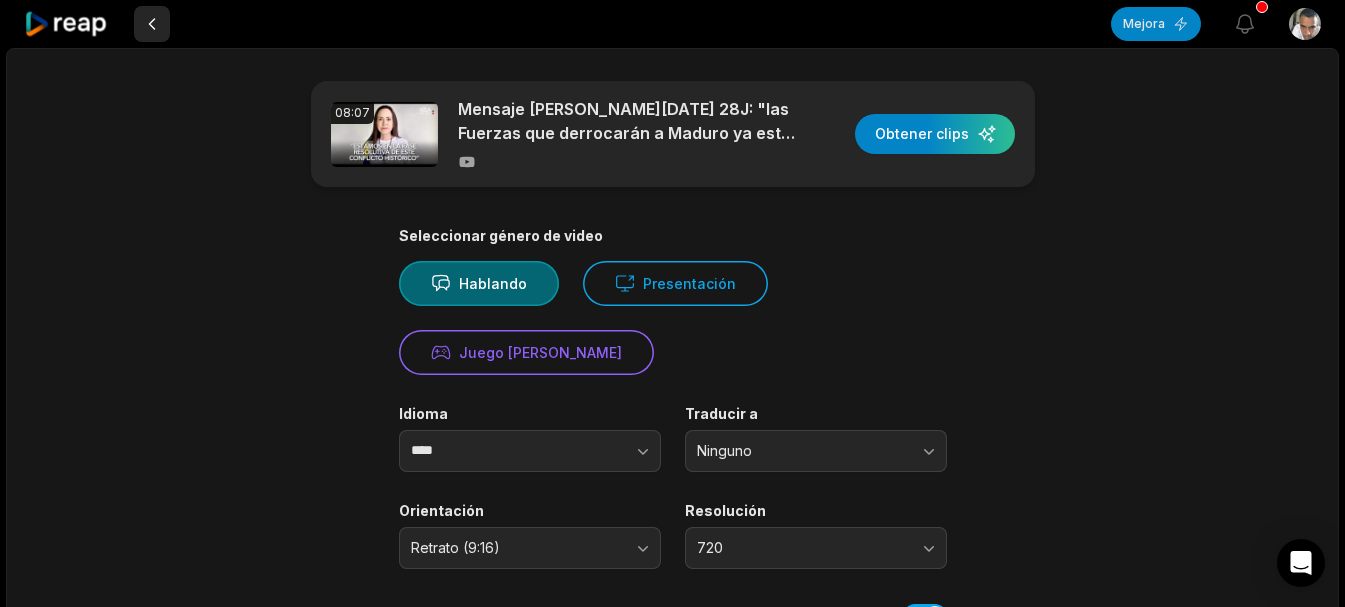 click at bounding box center [152, 24] 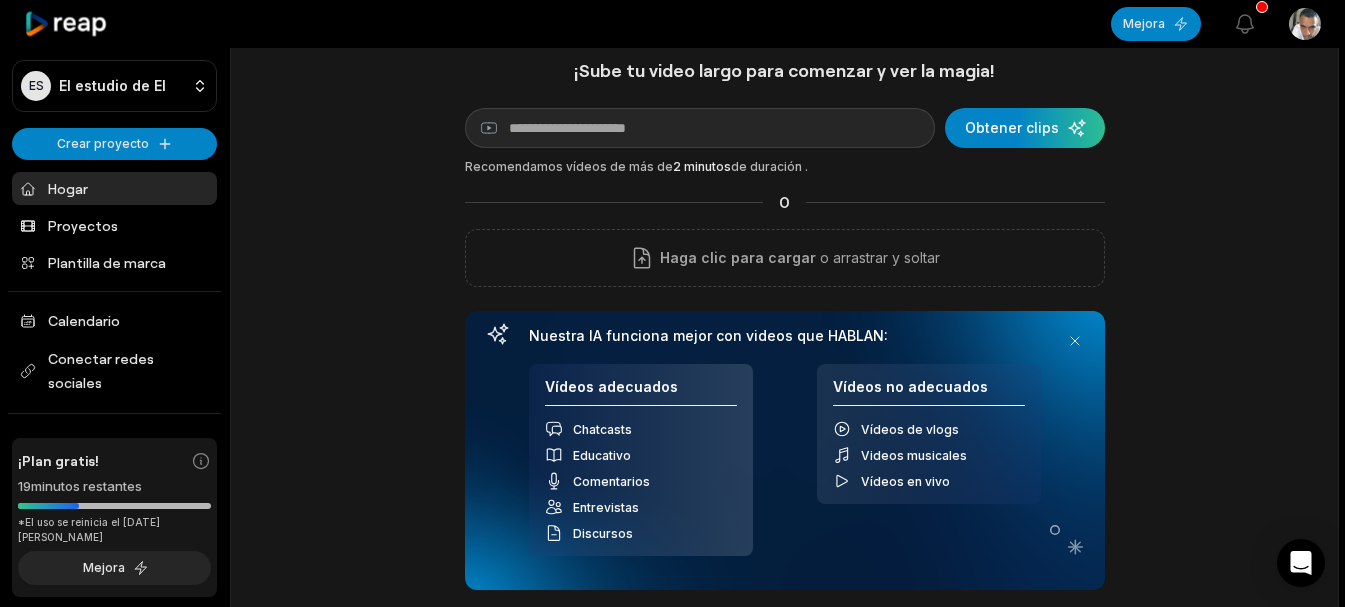 scroll, scrollTop: 27, scrollLeft: 0, axis: vertical 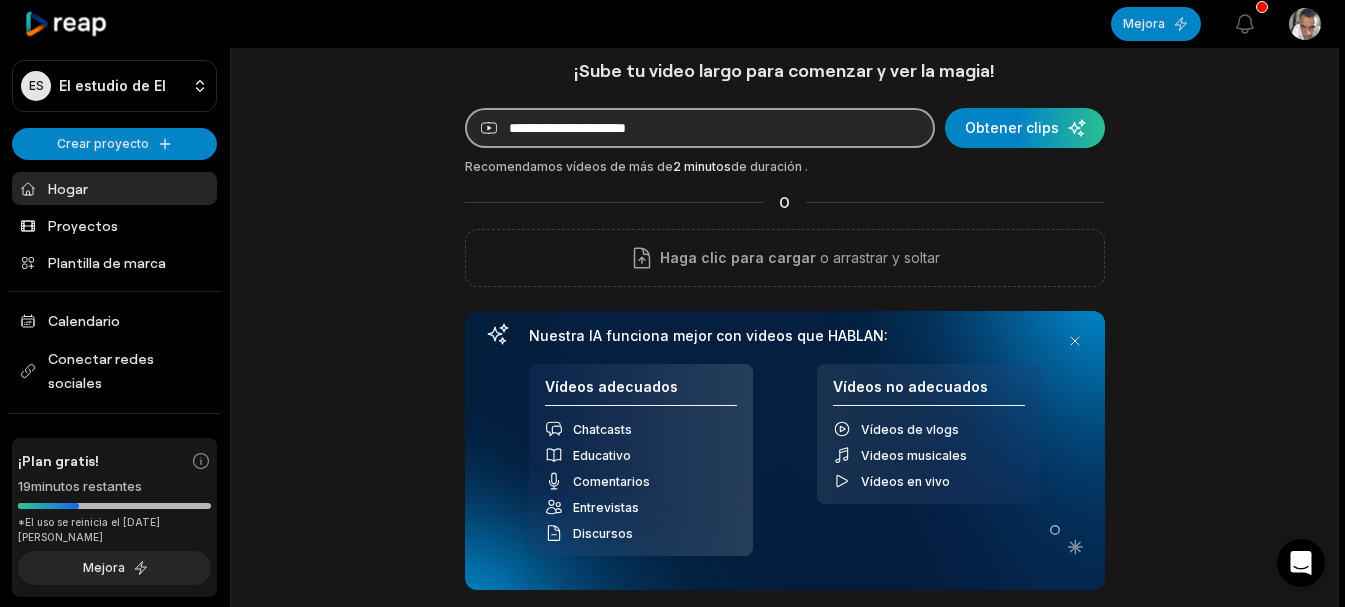 paste on "**********" 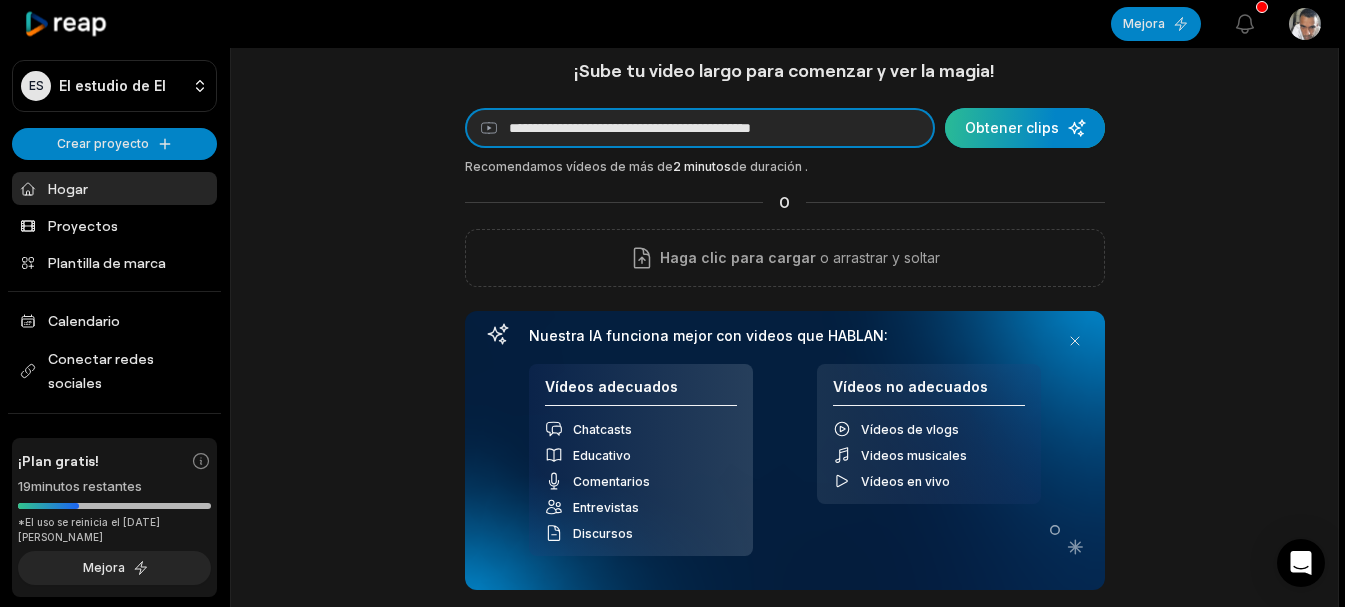 type on "**********" 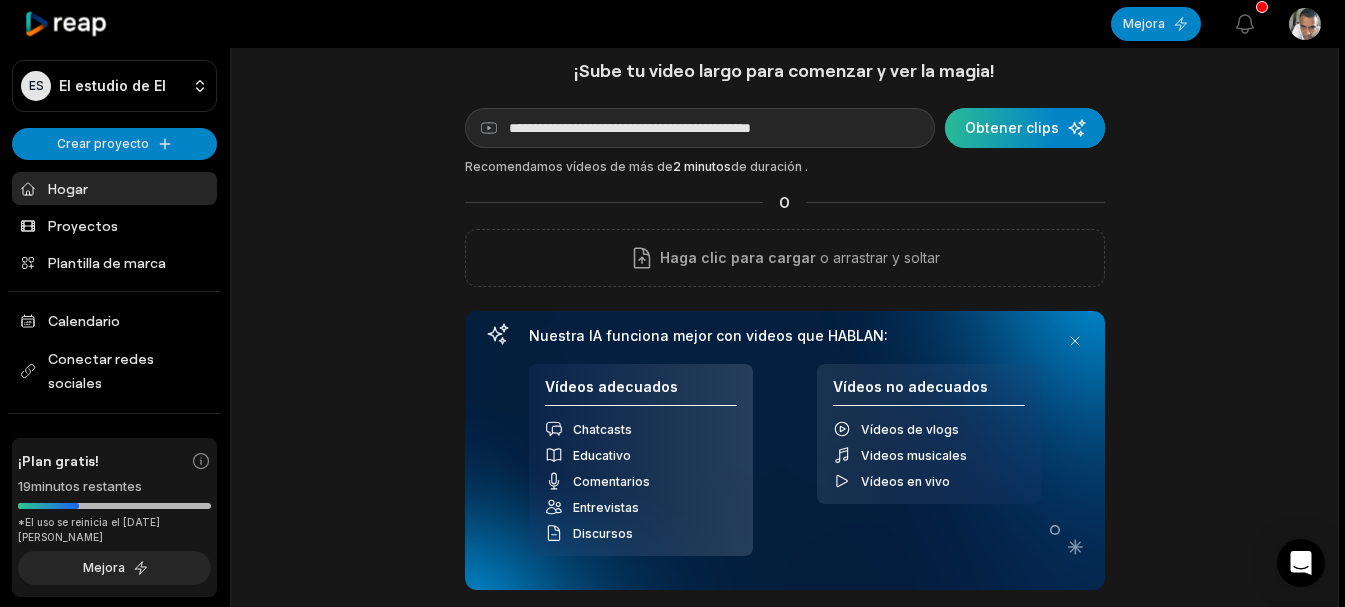 click at bounding box center (1025, 128) 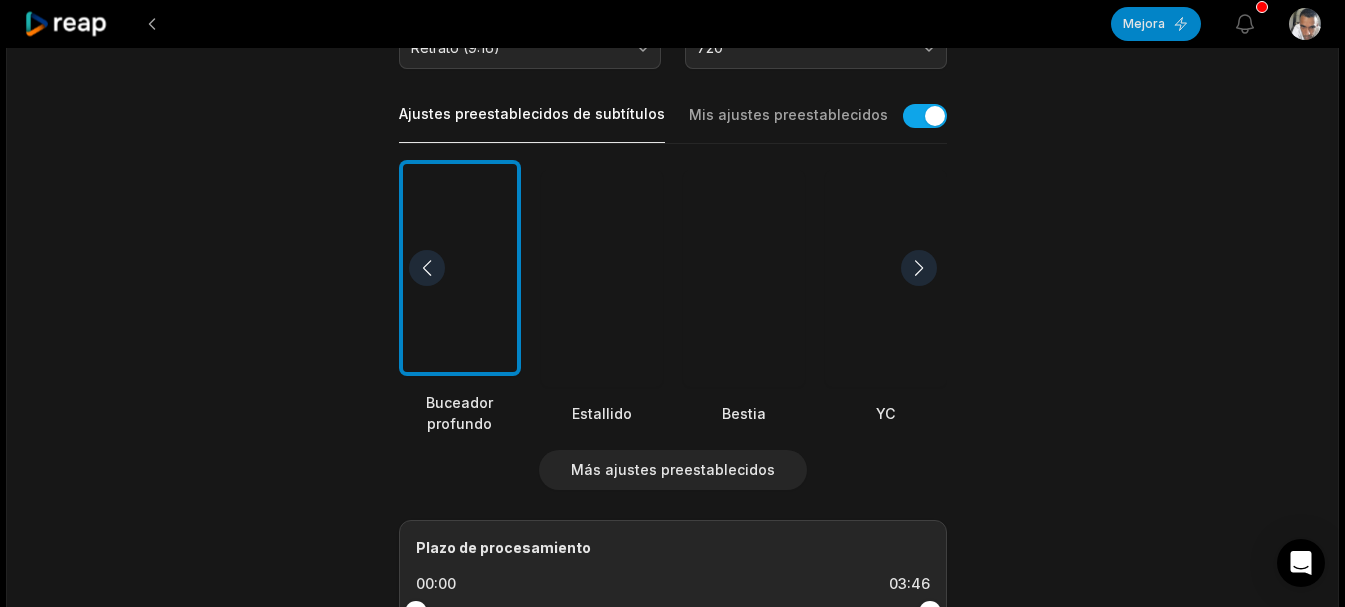 scroll, scrollTop: 400, scrollLeft: 0, axis: vertical 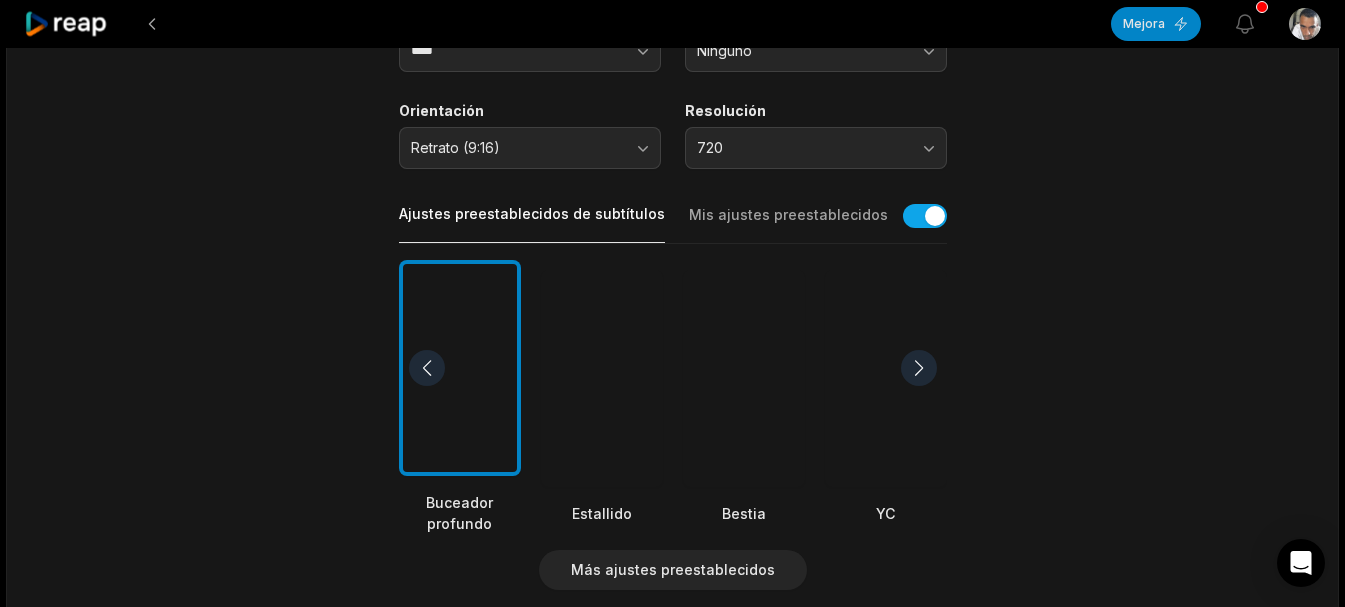 click at bounding box center (744, 378) 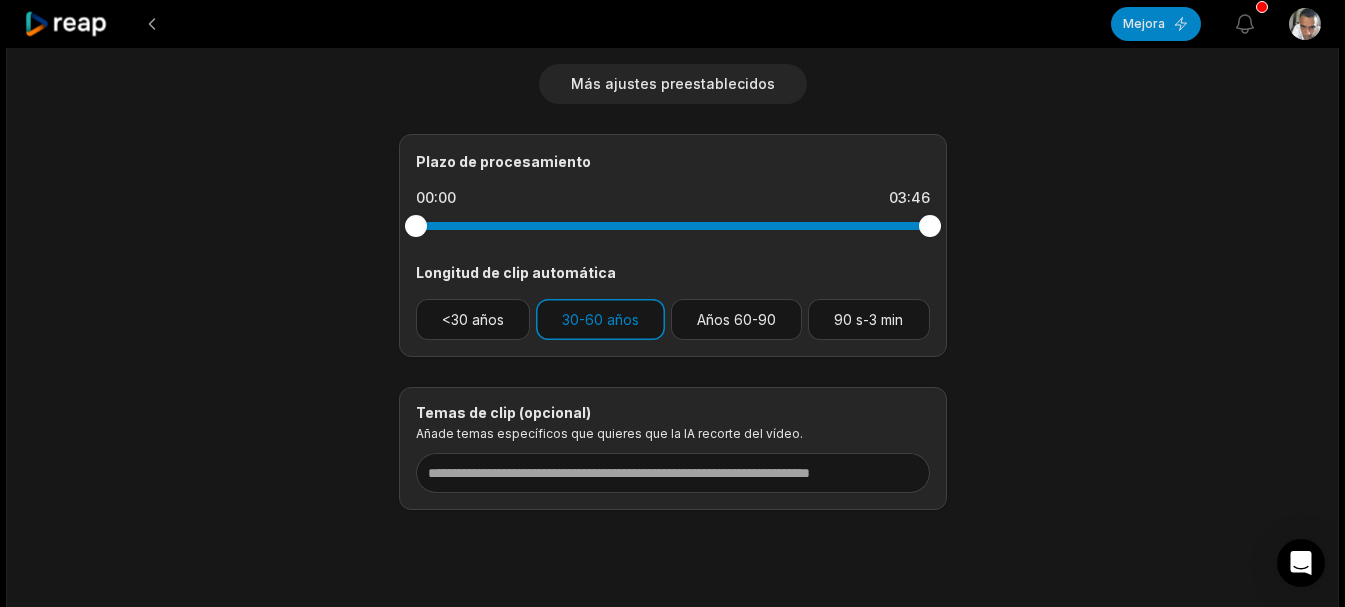 scroll, scrollTop: 900, scrollLeft: 0, axis: vertical 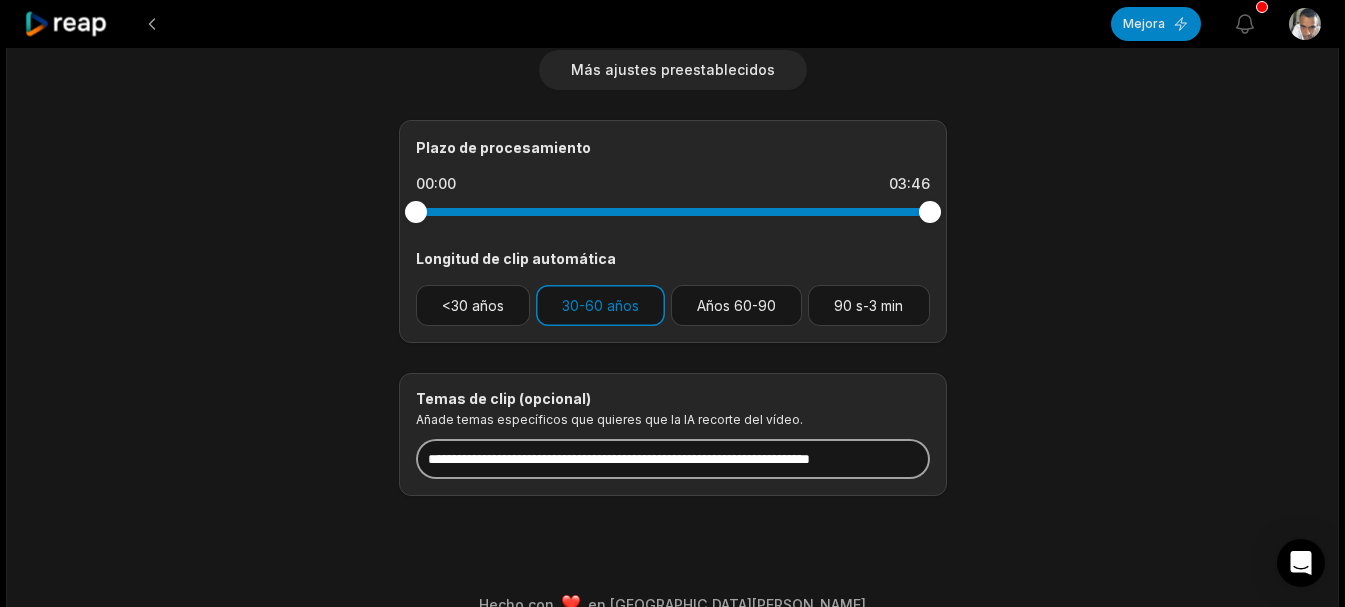 click at bounding box center [673, 459] 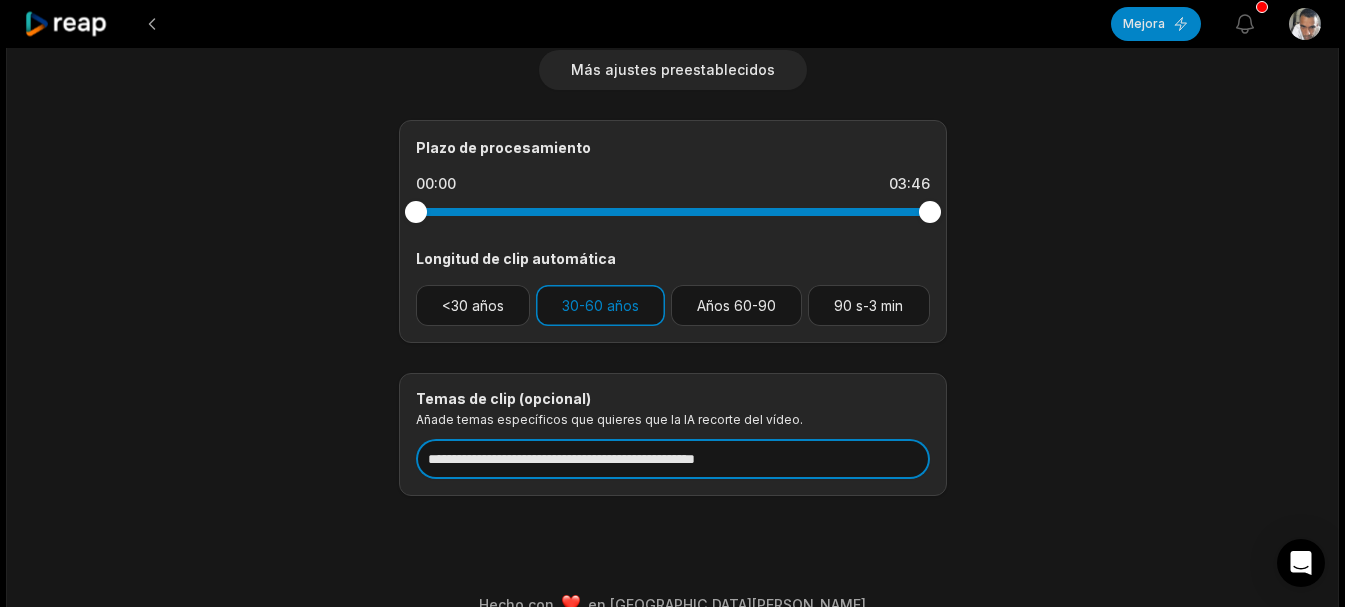 type on "**********" 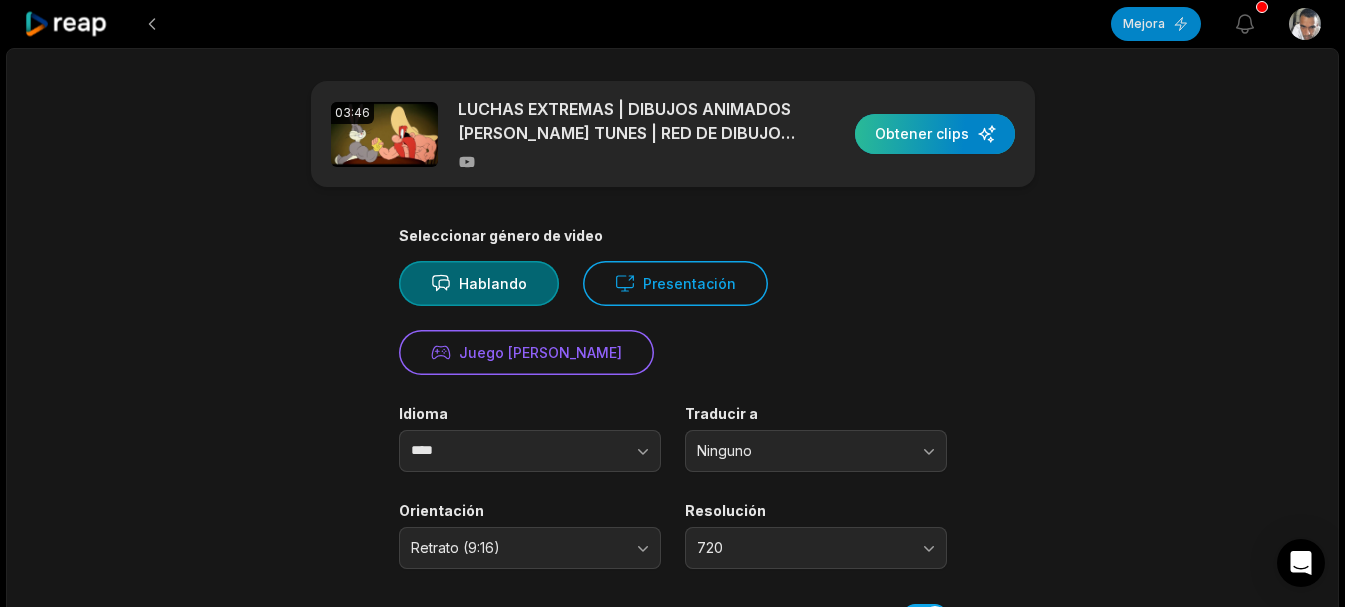 click at bounding box center (935, 134) 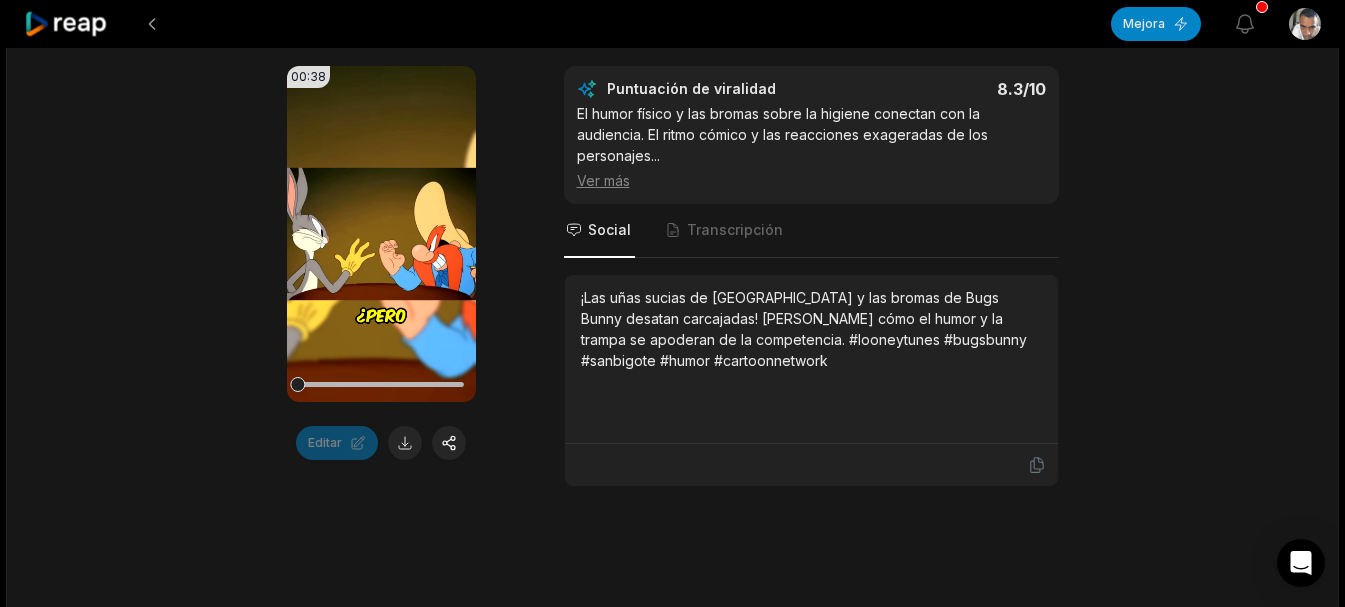 scroll, scrollTop: 200, scrollLeft: 0, axis: vertical 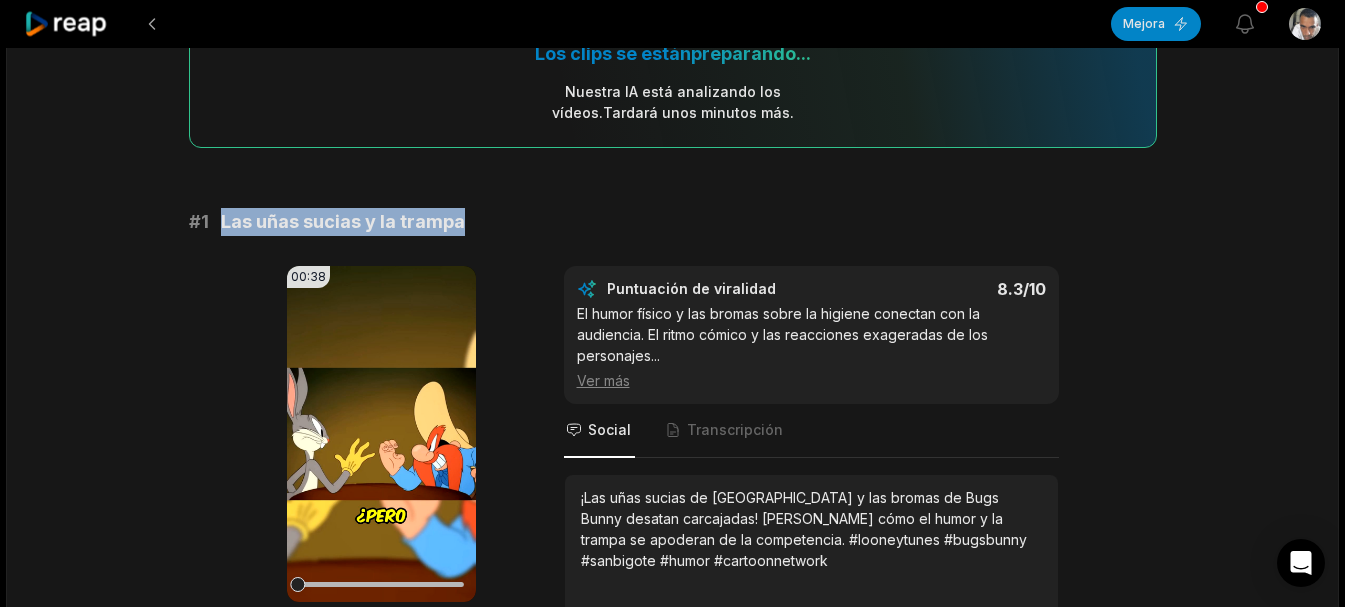 click on "#  1 Las uñas sucias y la trampa" at bounding box center (673, 222) 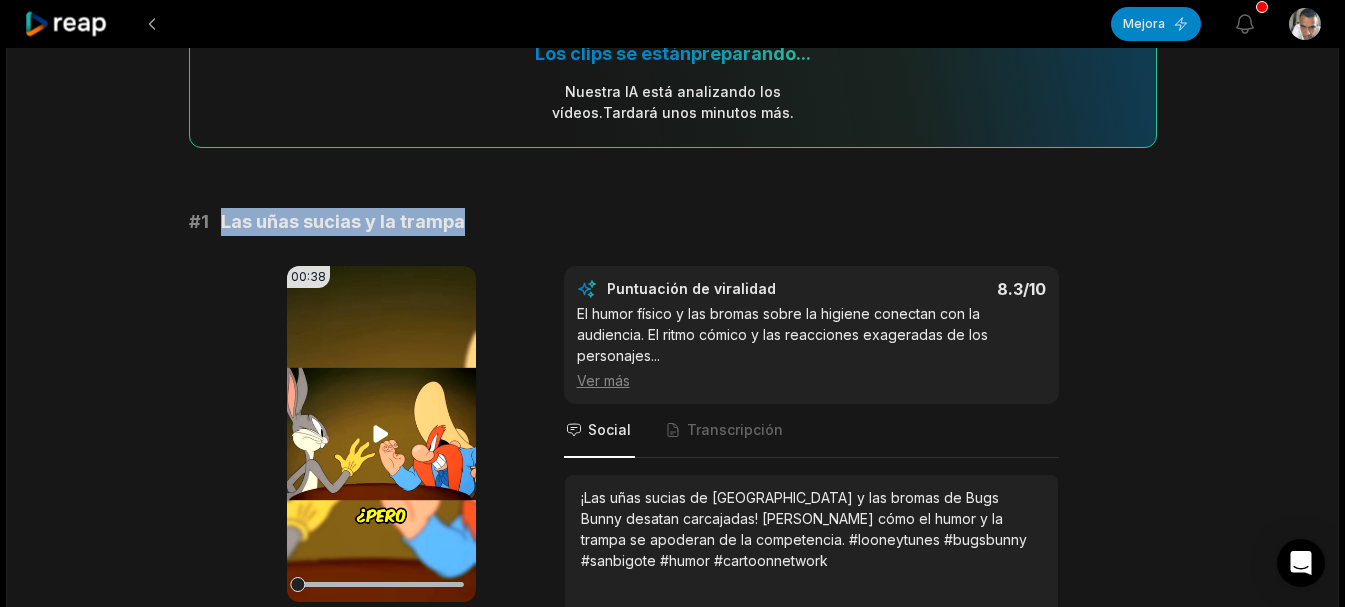 scroll, scrollTop: 300, scrollLeft: 0, axis: vertical 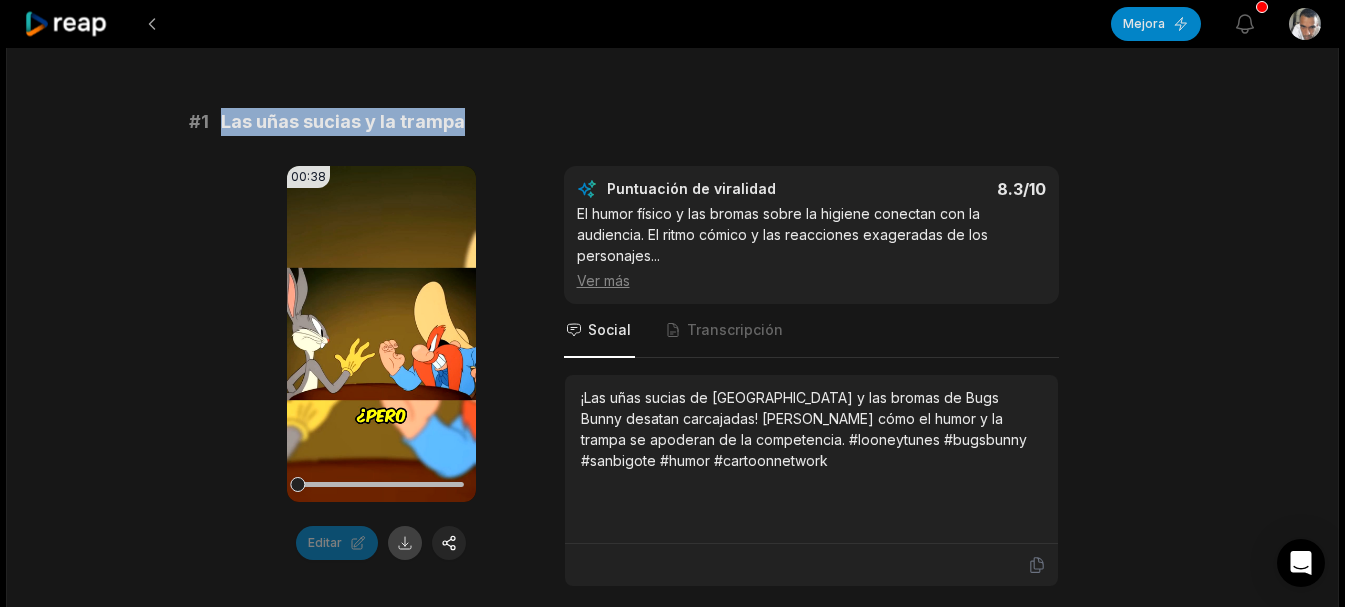 click at bounding box center [405, 543] 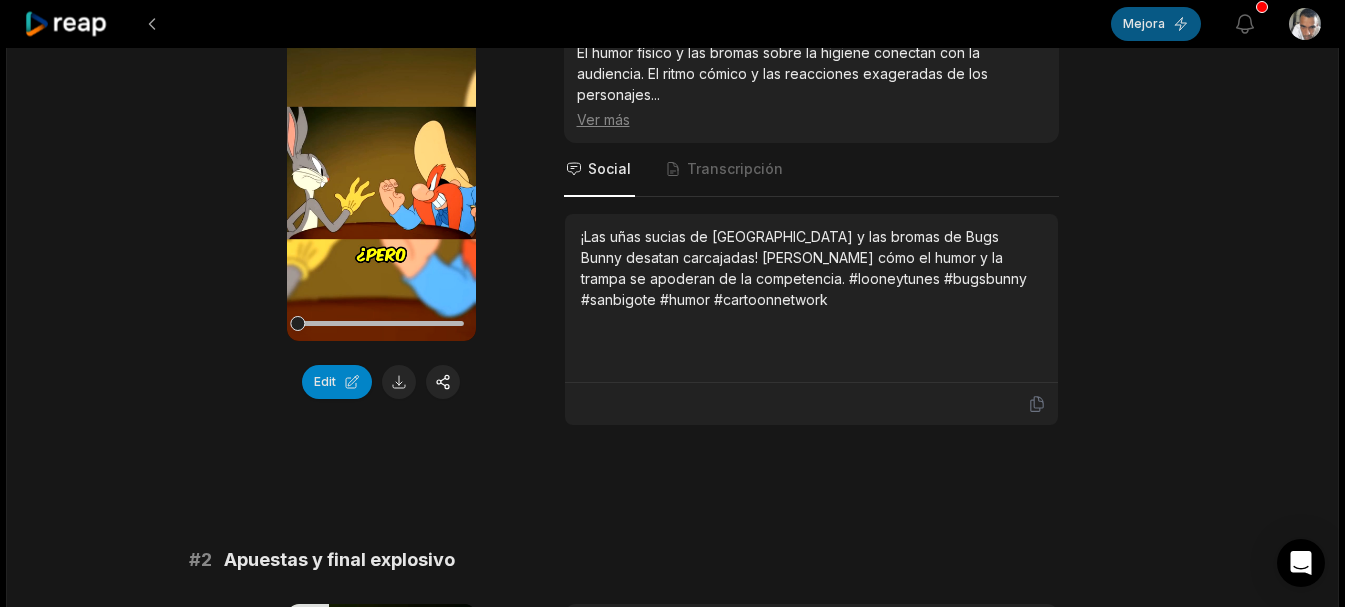 scroll, scrollTop: 139, scrollLeft: 0, axis: vertical 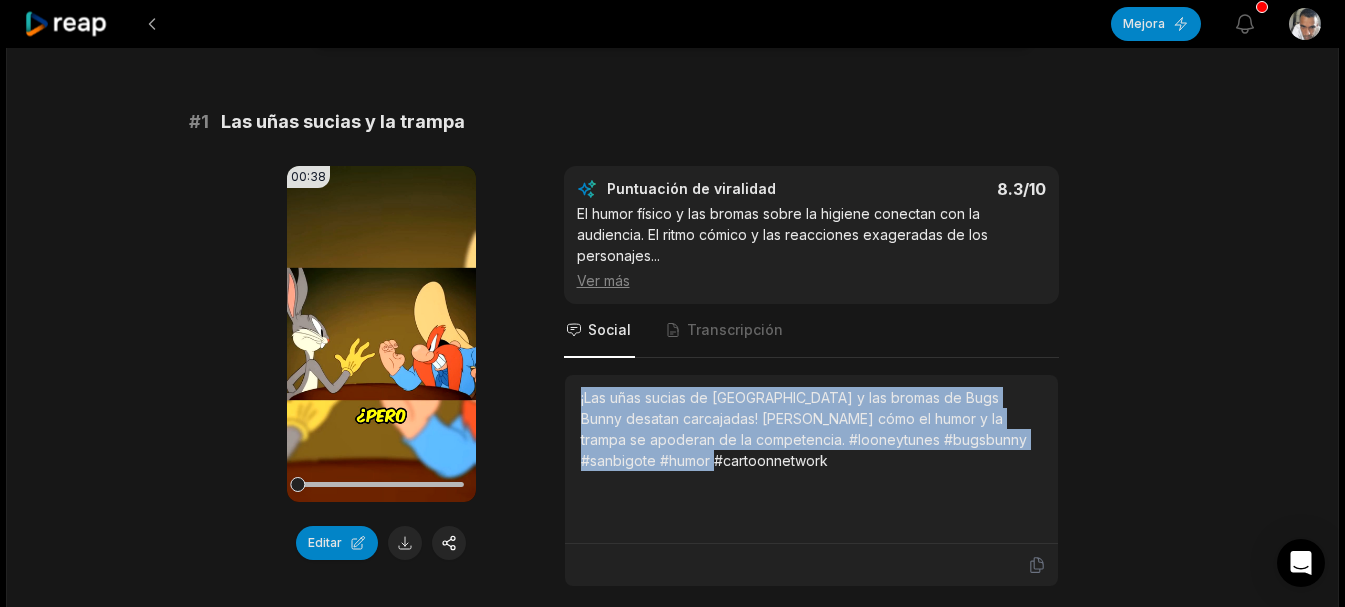 drag, startPoint x: 722, startPoint y: 466, endPoint x: 563, endPoint y: 400, distance: 172.154 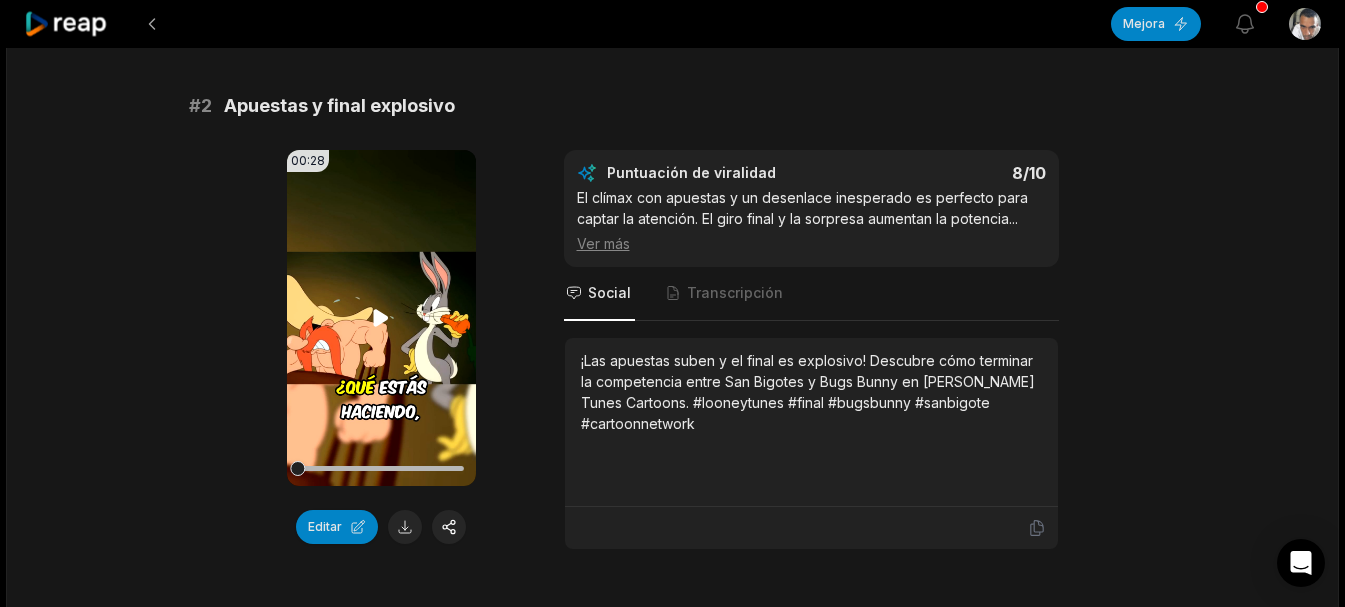 scroll, scrollTop: 639, scrollLeft: 0, axis: vertical 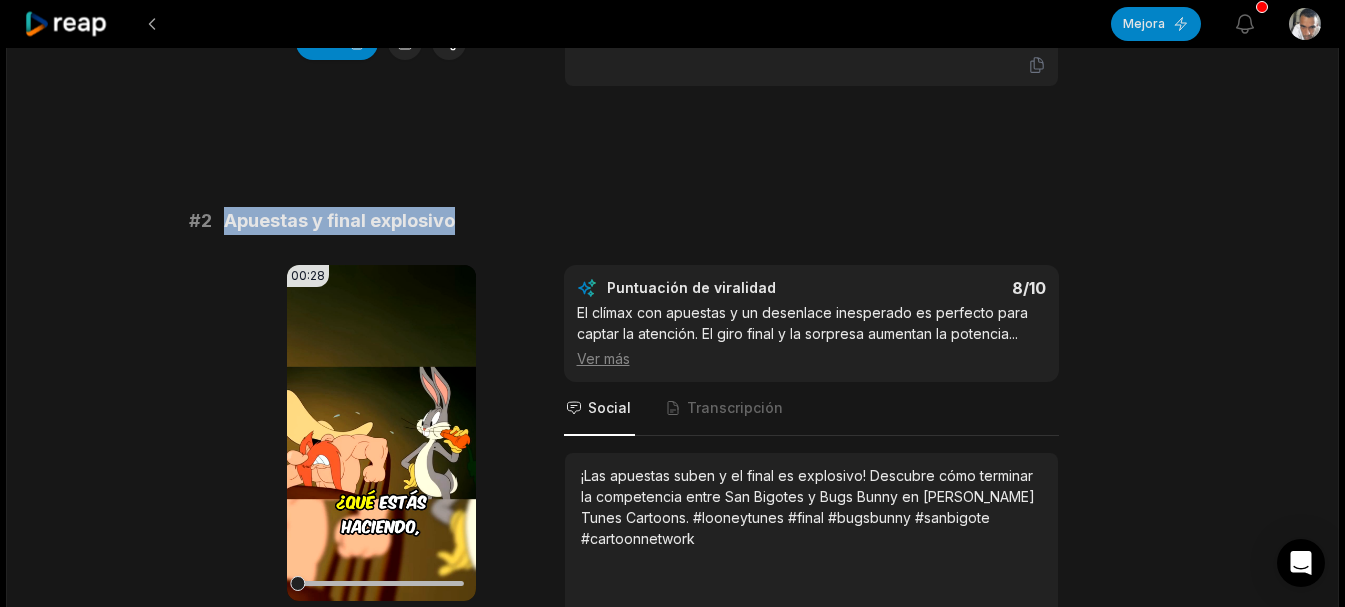 drag, startPoint x: 391, startPoint y: 216, endPoint x: 250, endPoint y: 217, distance: 141.00354 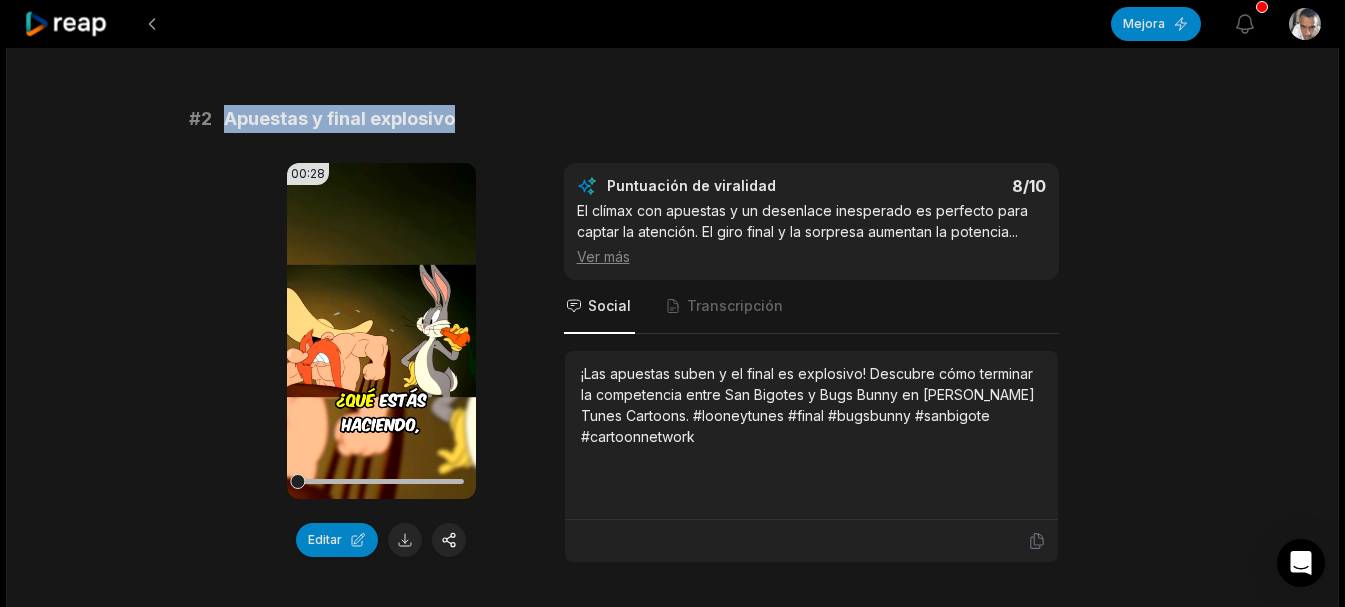 scroll, scrollTop: 839, scrollLeft: 0, axis: vertical 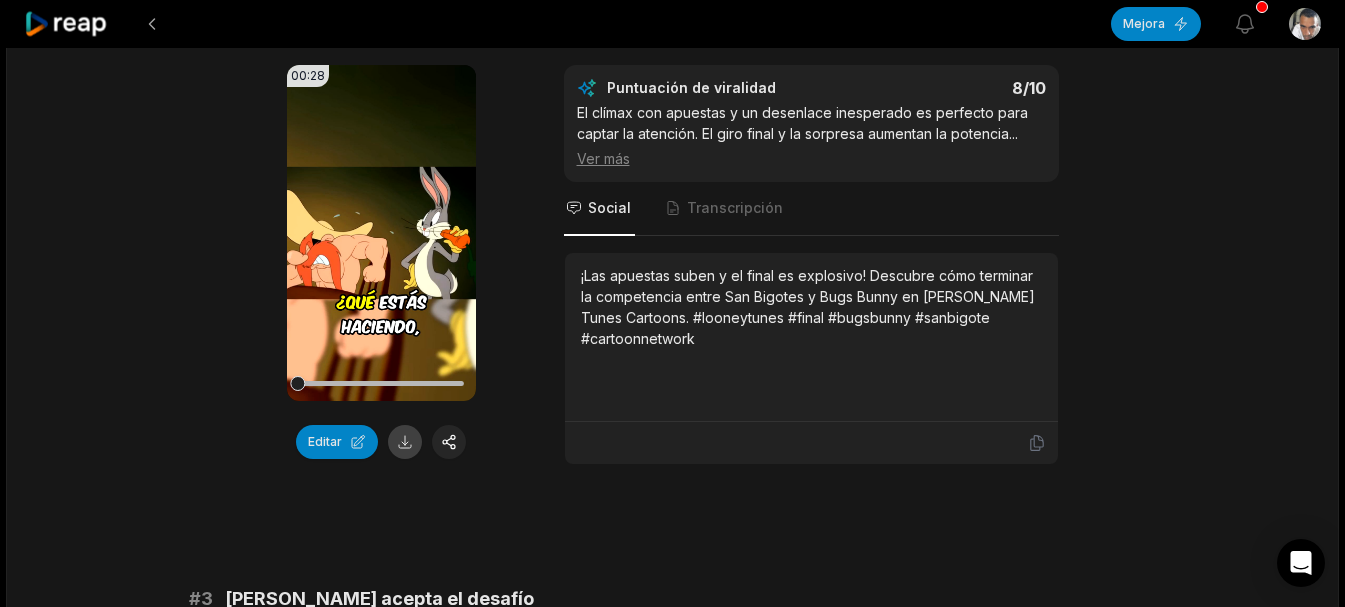 click at bounding box center [405, 442] 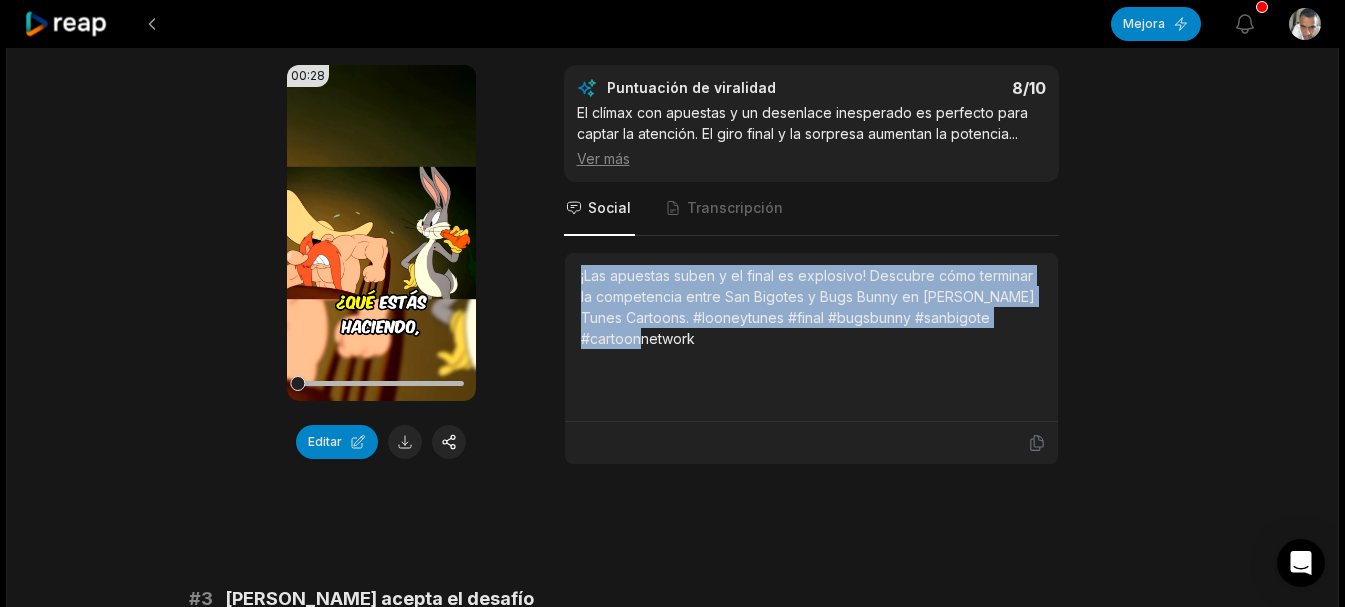 drag, startPoint x: 694, startPoint y: 329, endPoint x: 568, endPoint y: 277, distance: 136.30847 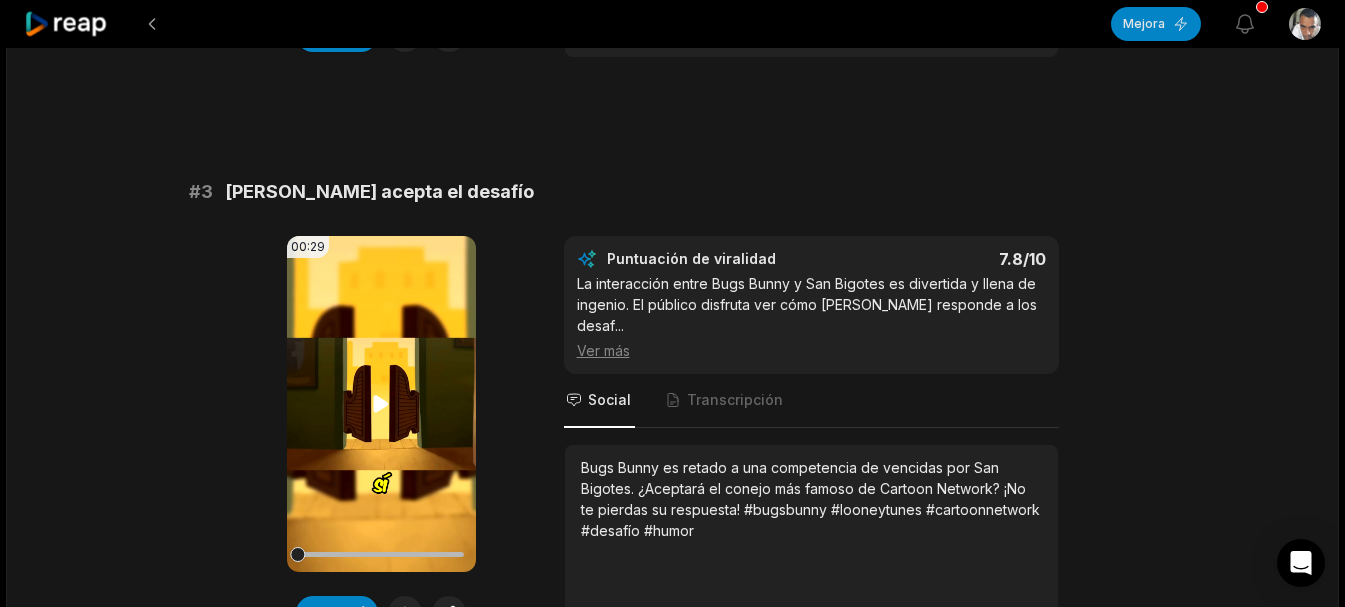 scroll, scrollTop: 1239, scrollLeft: 0, axis: vertical 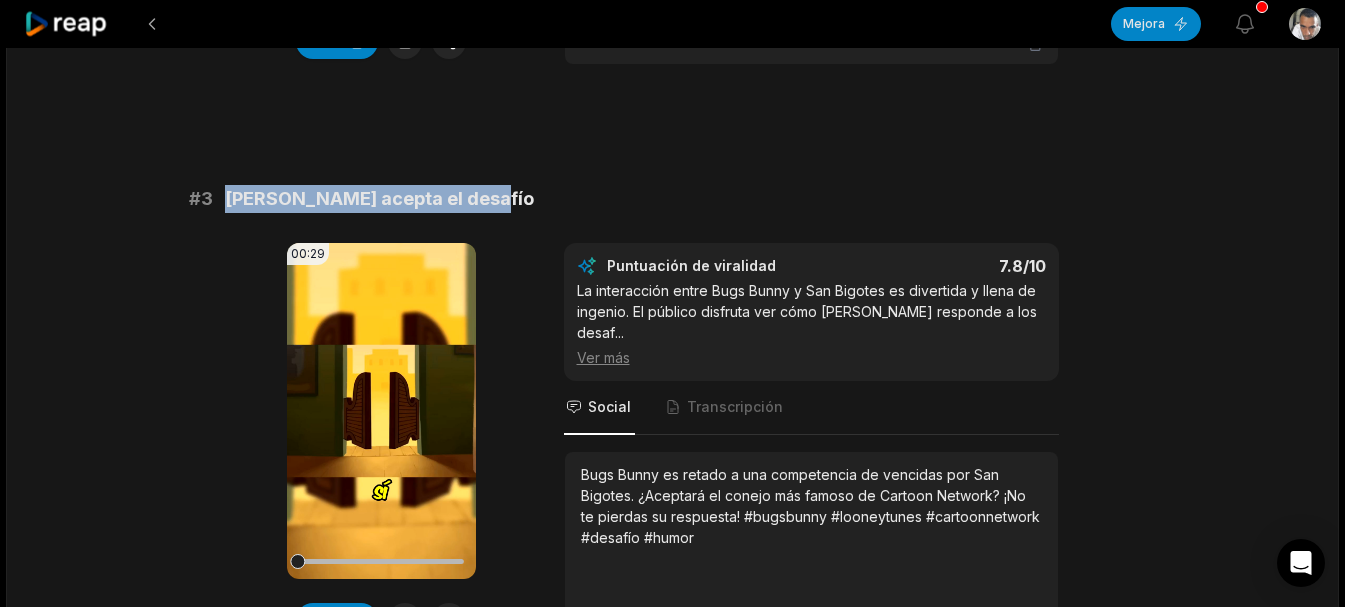 drag, startPoint x: 507, startPoint y: 194, endPoint x: 216, endPoint y: 199, distance: 291.04294 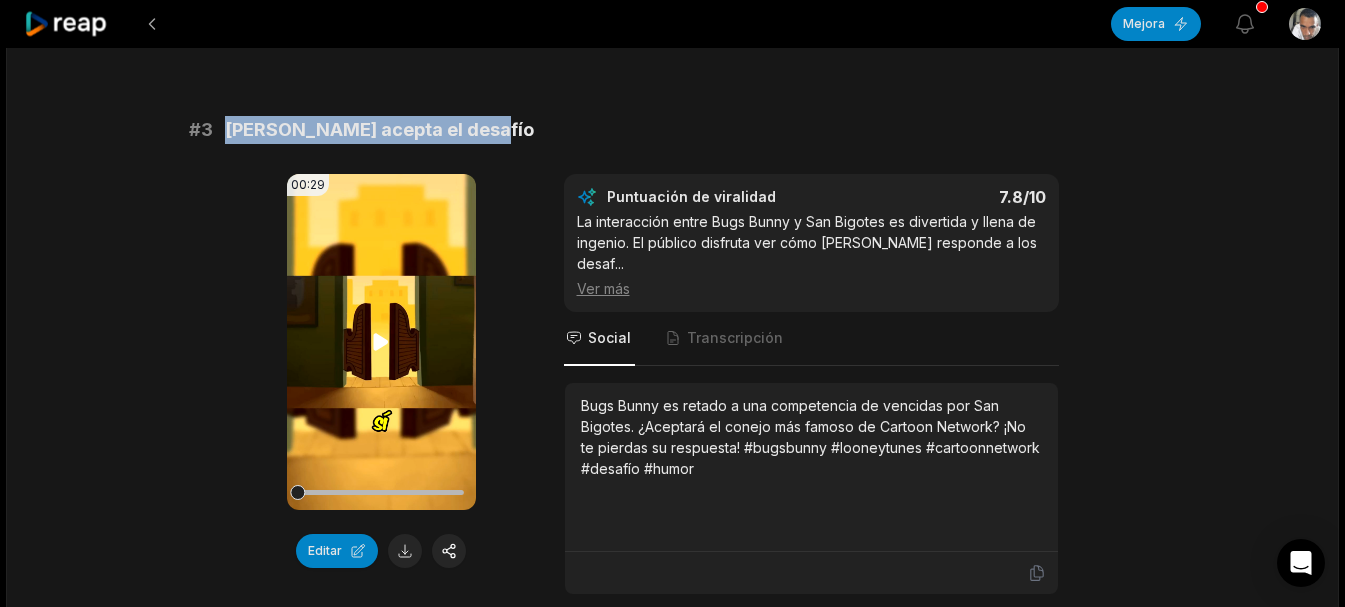 scroll, scrollTop: 1339, scrollLeft: 0, axis: vertical 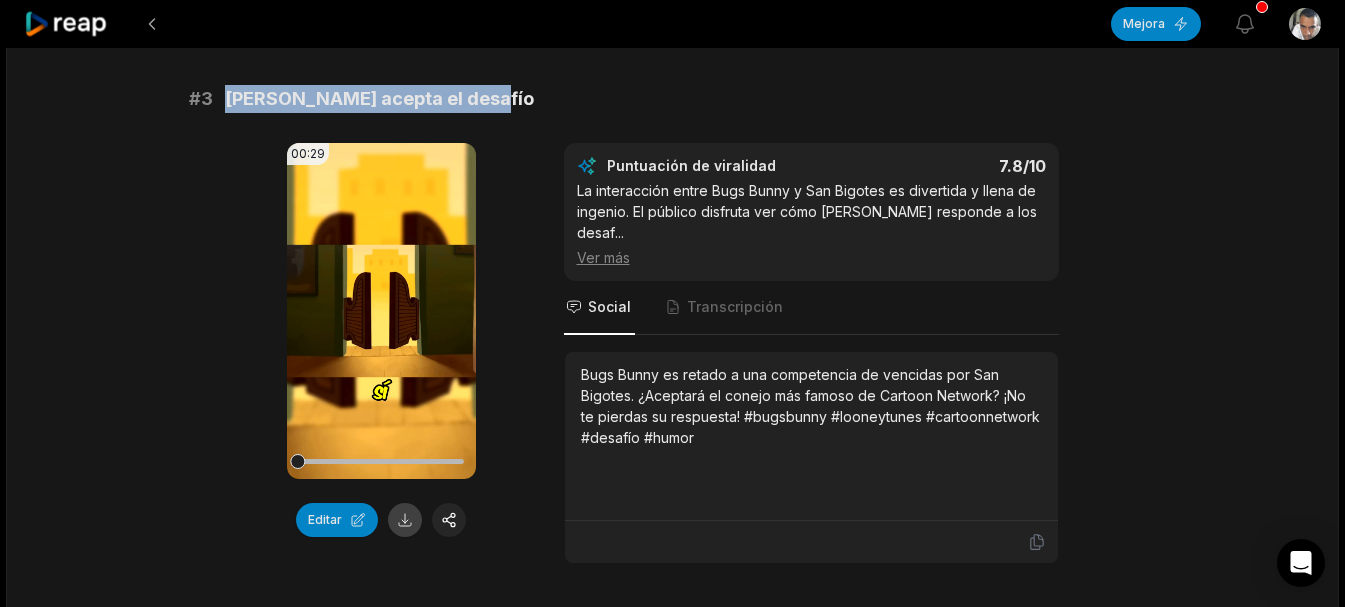 click at bounding box center [405, 520] 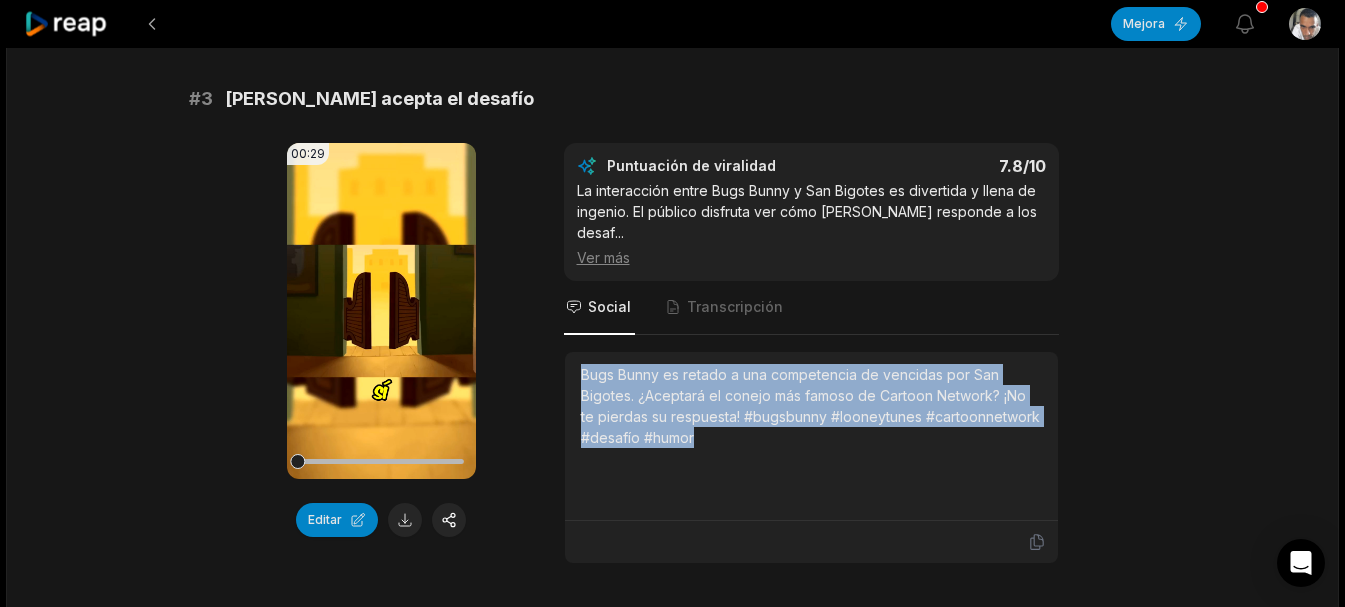 drag, startPoint x: 721, startPoint y: 420, endPoint x: 563, endPoint y: 355, distance: 170.84789 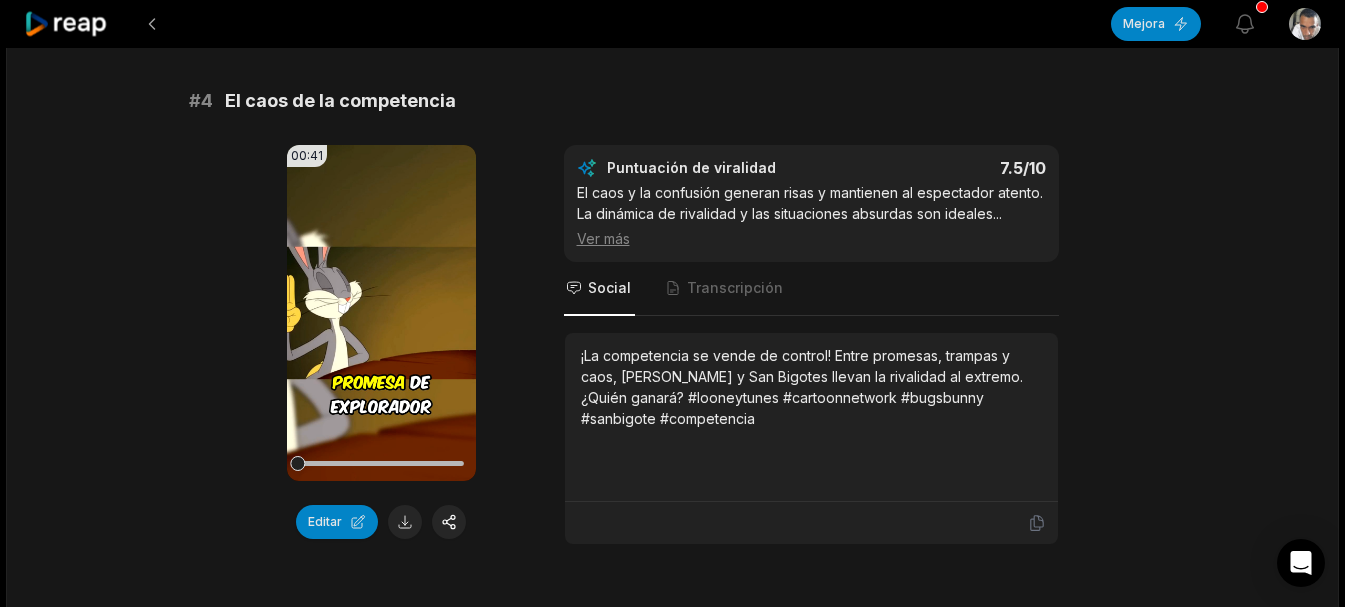 scroll, scrollTop: 1939, scrollLeft: 0, axis: vertical 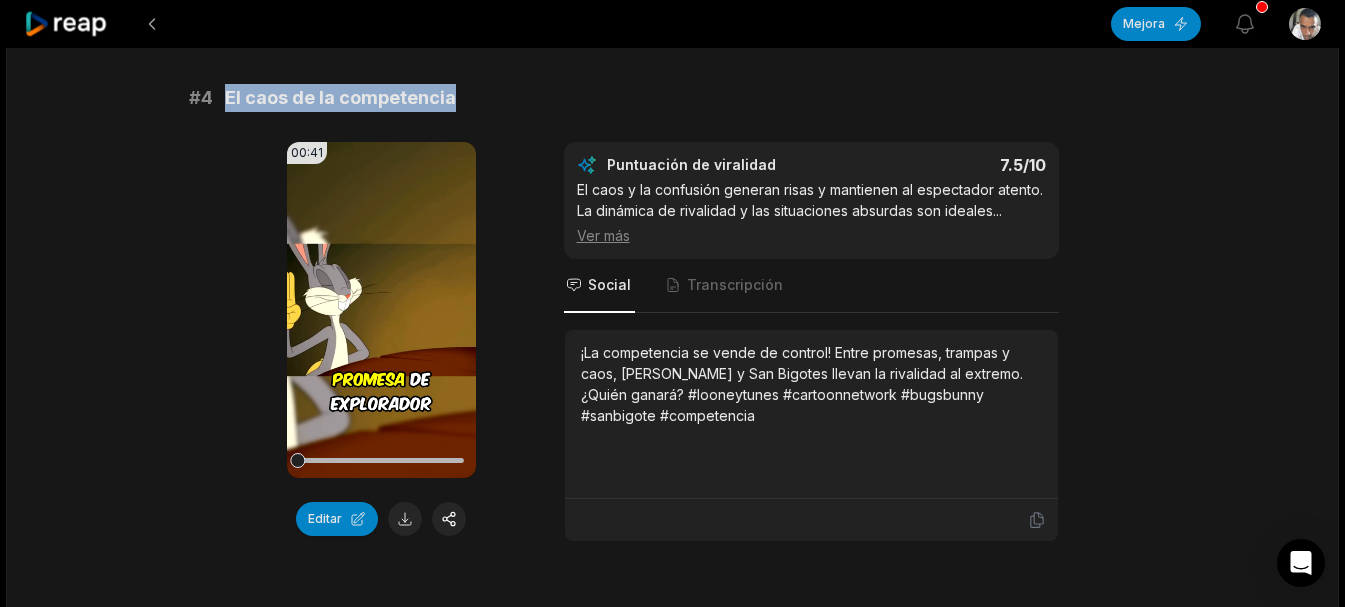 drag, startPoint x: 474, startPoint y: 76, endPoint x: 233, endPoint y: 82, distance: 241.07468 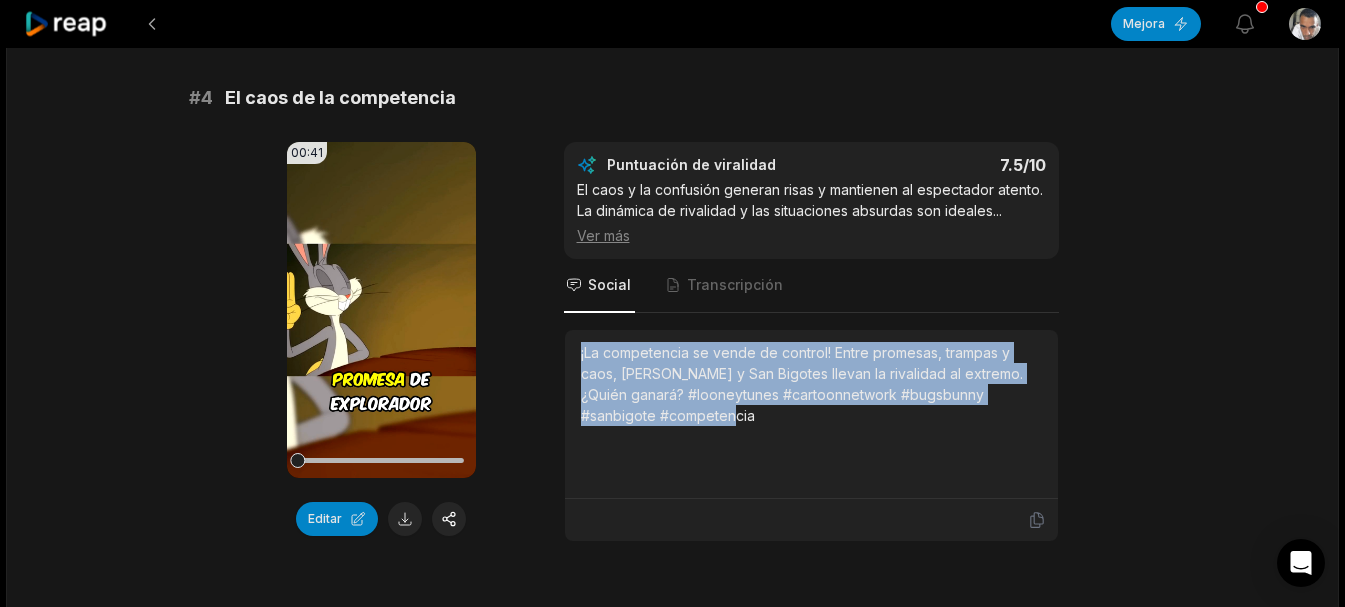drag, startPoint x: 697, startPoint y: 391, endPoint x: 596, endPoint y: 334, distance: 115.97414 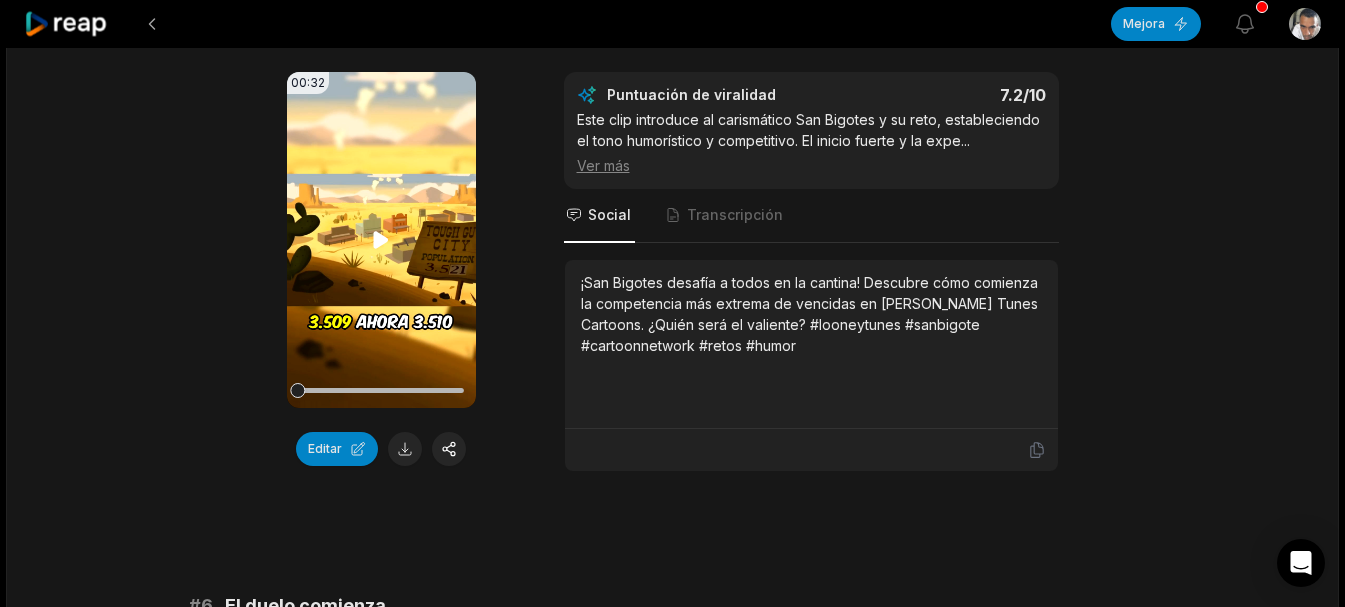 scroll, scrollTop: 2539, scrollLeft: 0, axis: vertical 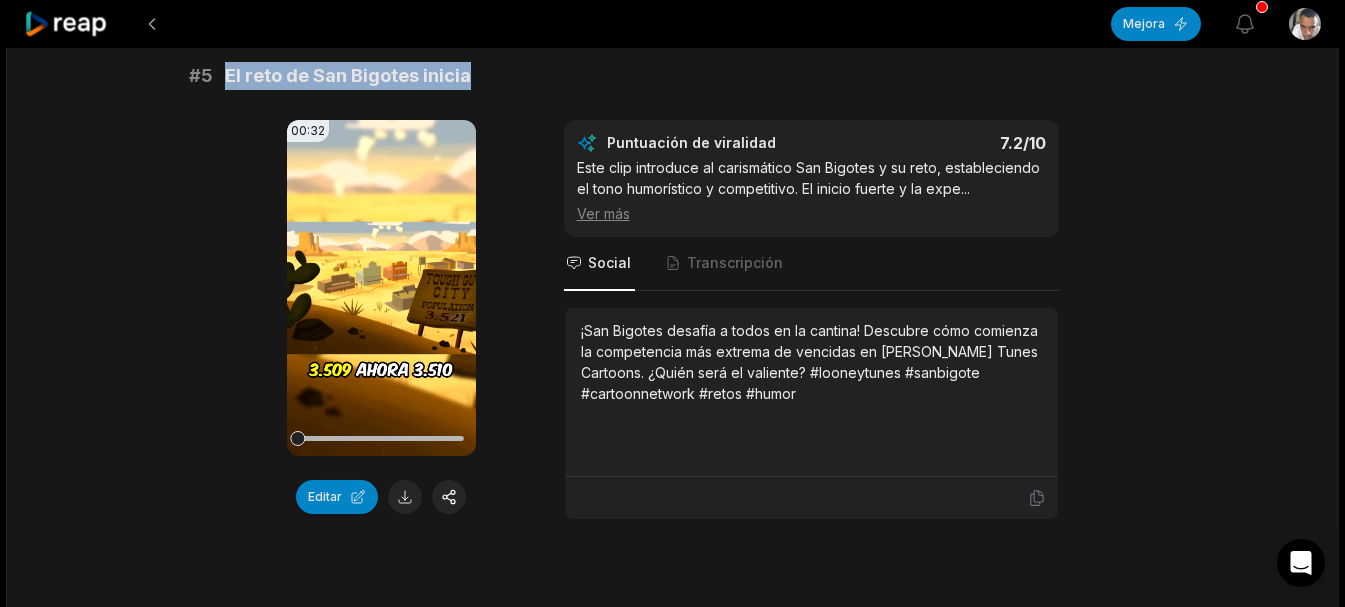 drag, startPoint x: 496, startPoint y: 56, endPoint x: 251, endPoint y: 57, distance: 245.00204 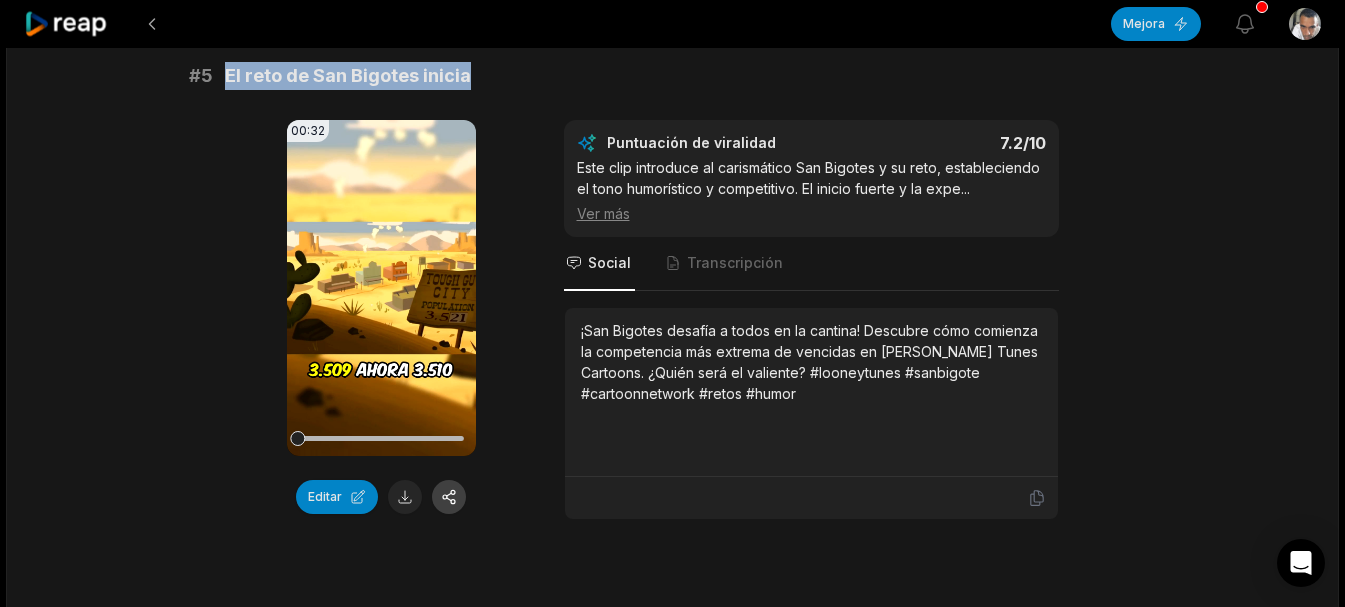 drag, startPoint x: 404, startPoint y: 473, endPoint x: 438, endPoint y: 485, distance: 36.05551 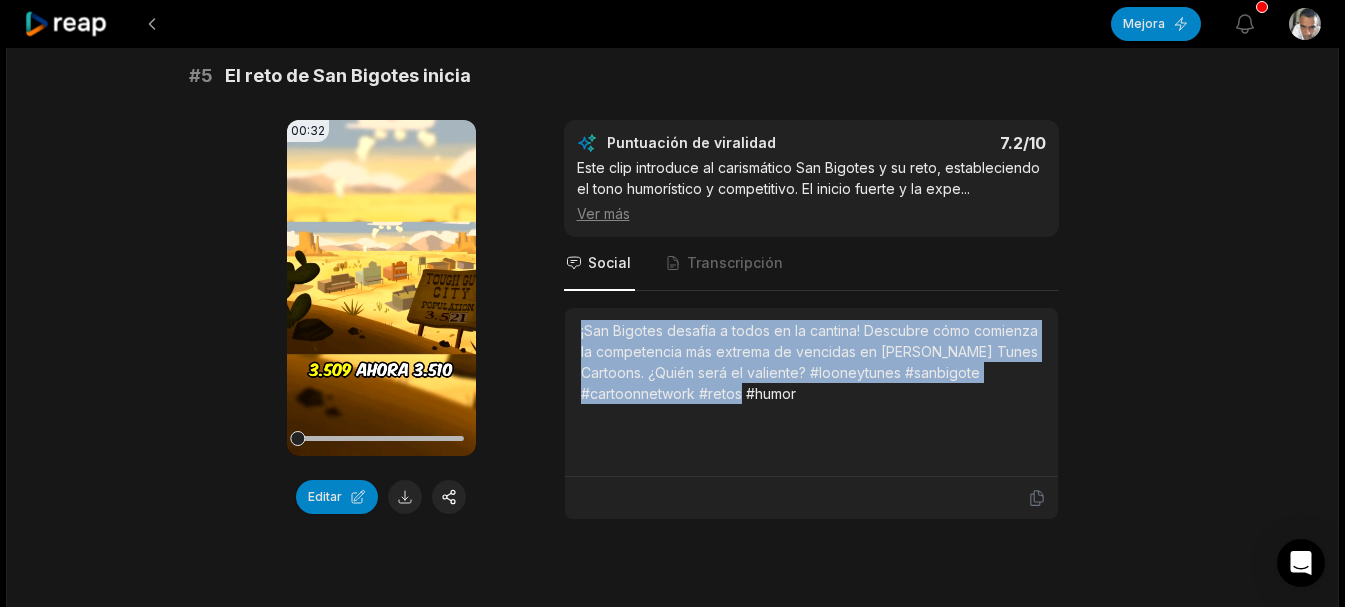 drag, startPoint x: 630, startPoint y: 347, endPoint x: 551, endPoint y: 280, distance: 103.58572 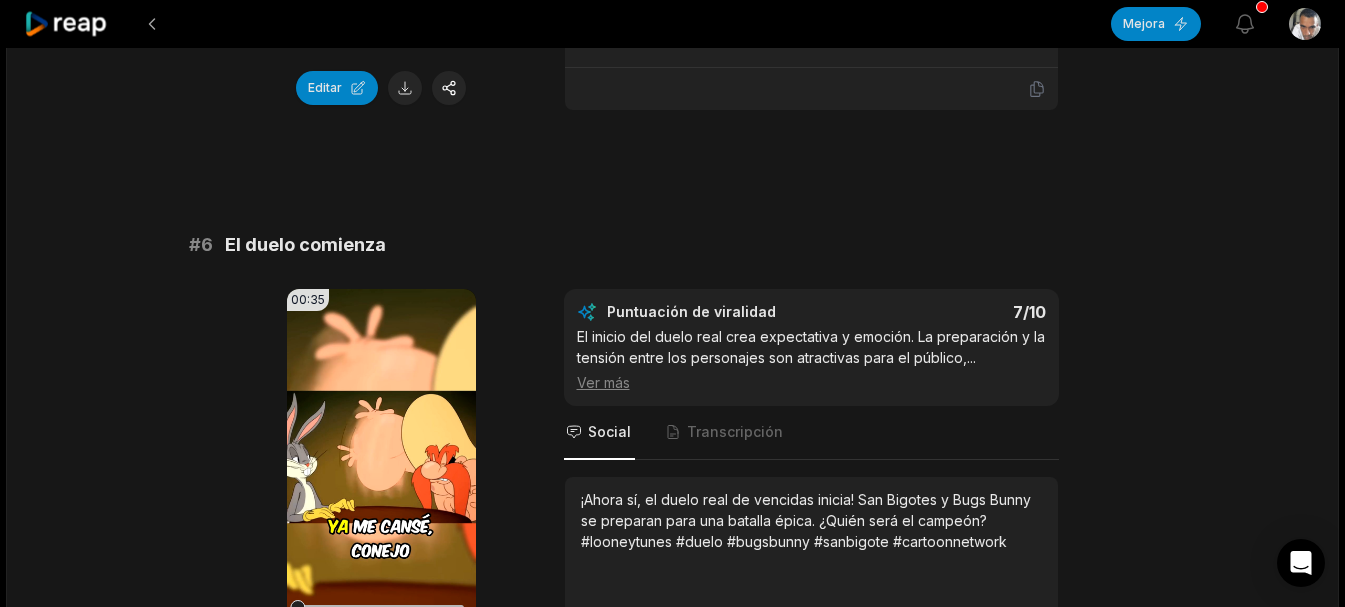 scroll, scrollTop: 2939, scrollLeft: 0, axis: vertical 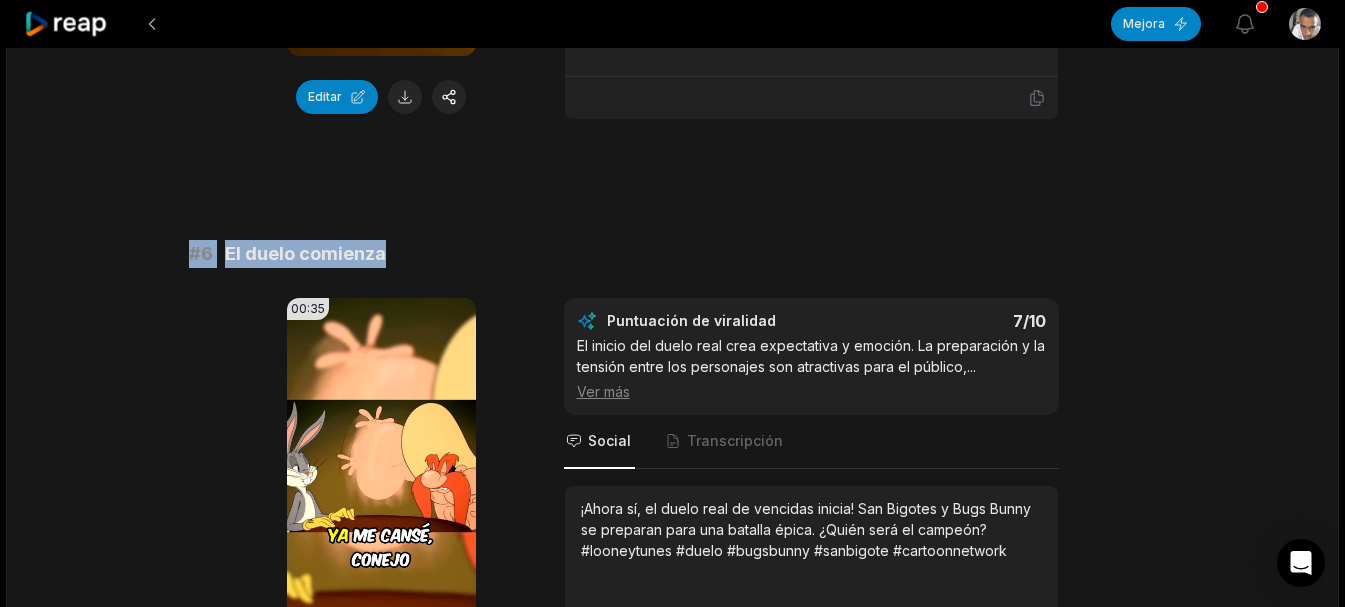 drag, startPoint x: 417, startPoint y: 229, endPoint x: 231, endPoint y: 227, distance: 186.01076 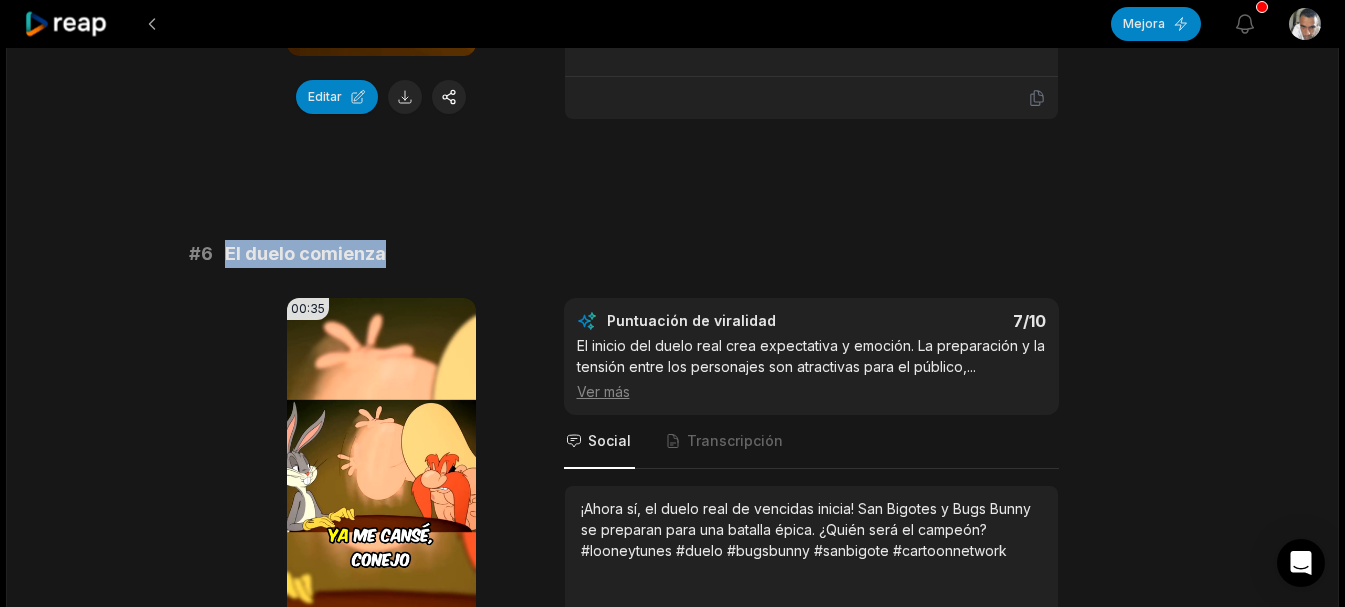 drag, startPoint x: 411, startPoint y: 229, endPoint x: 257, endPoint y: 233, distance: 154.05194 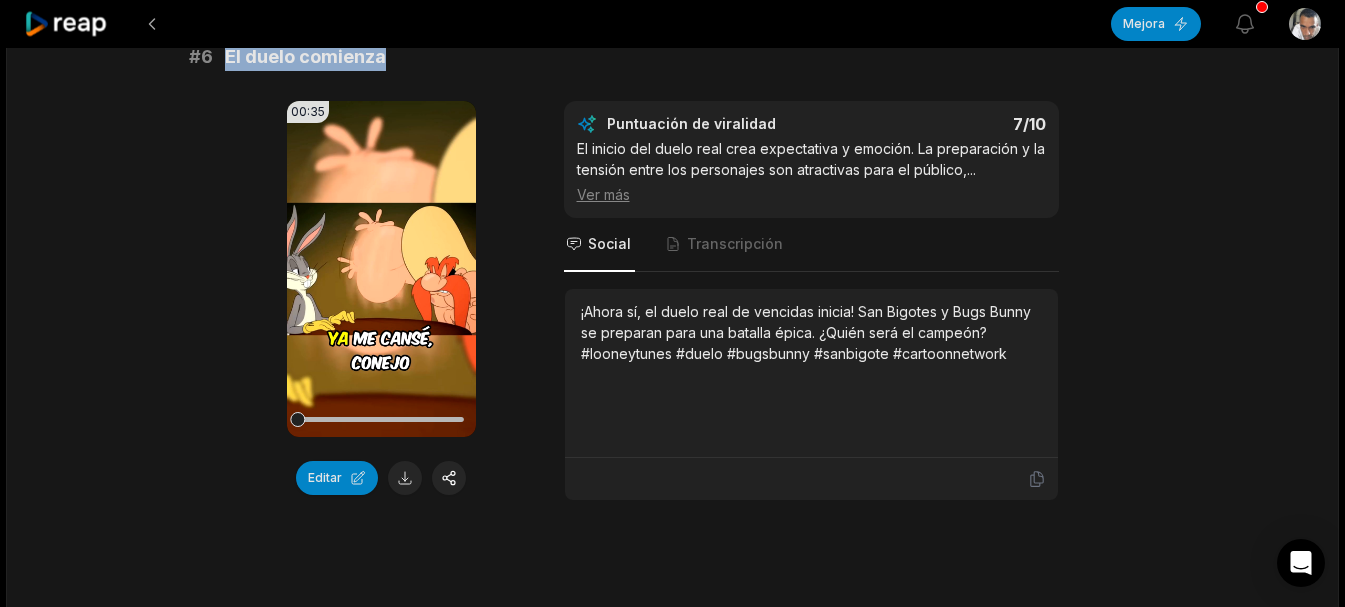 scroll, scrollTop: 3160, scrollLeft: 0, axis: vertical 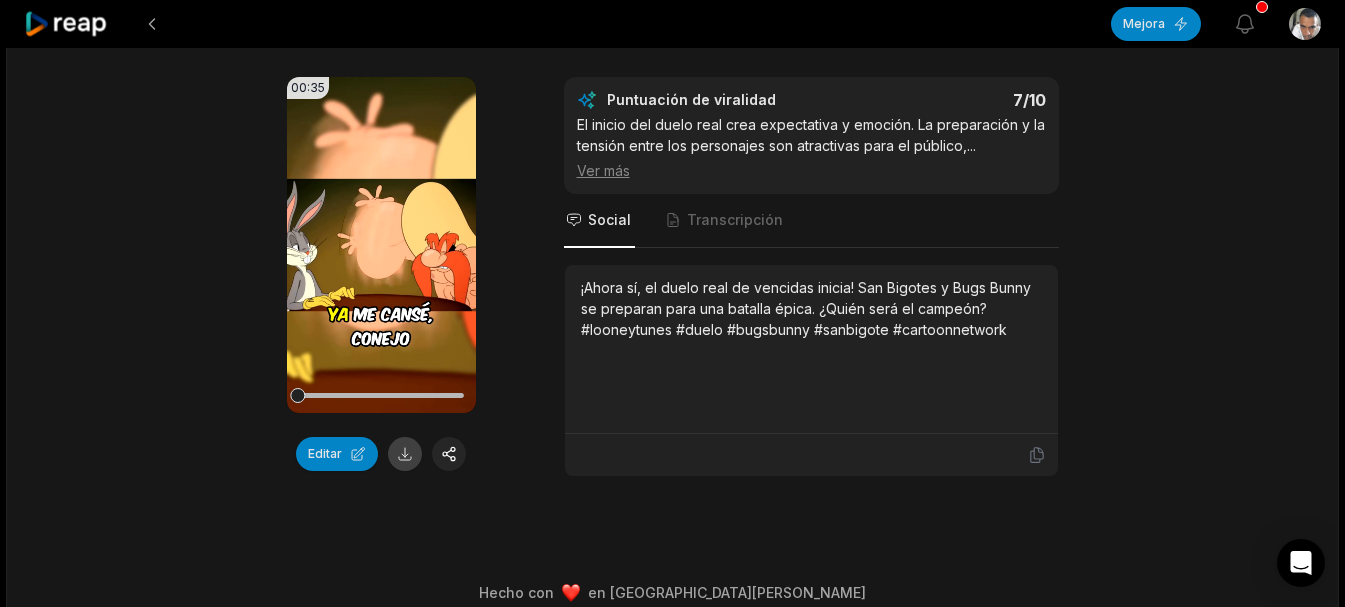 click at bounding box center [405, 454] 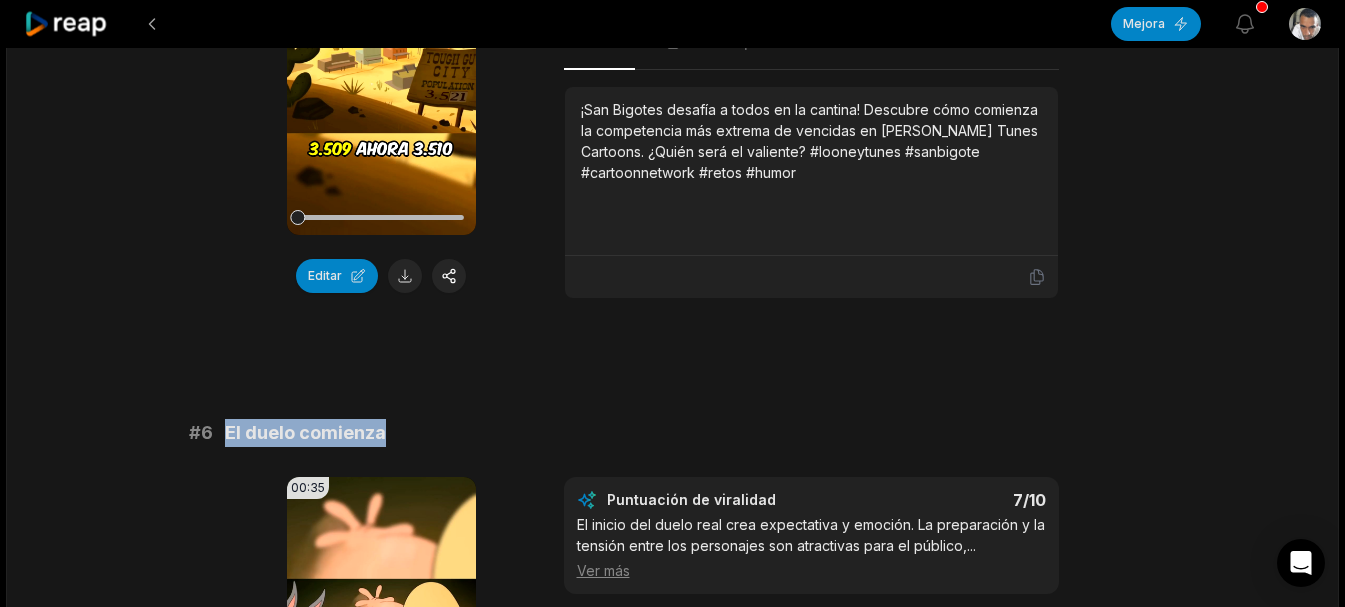 scroll, scrollTop: 2960, scrollLeft: 0, axis: vertical 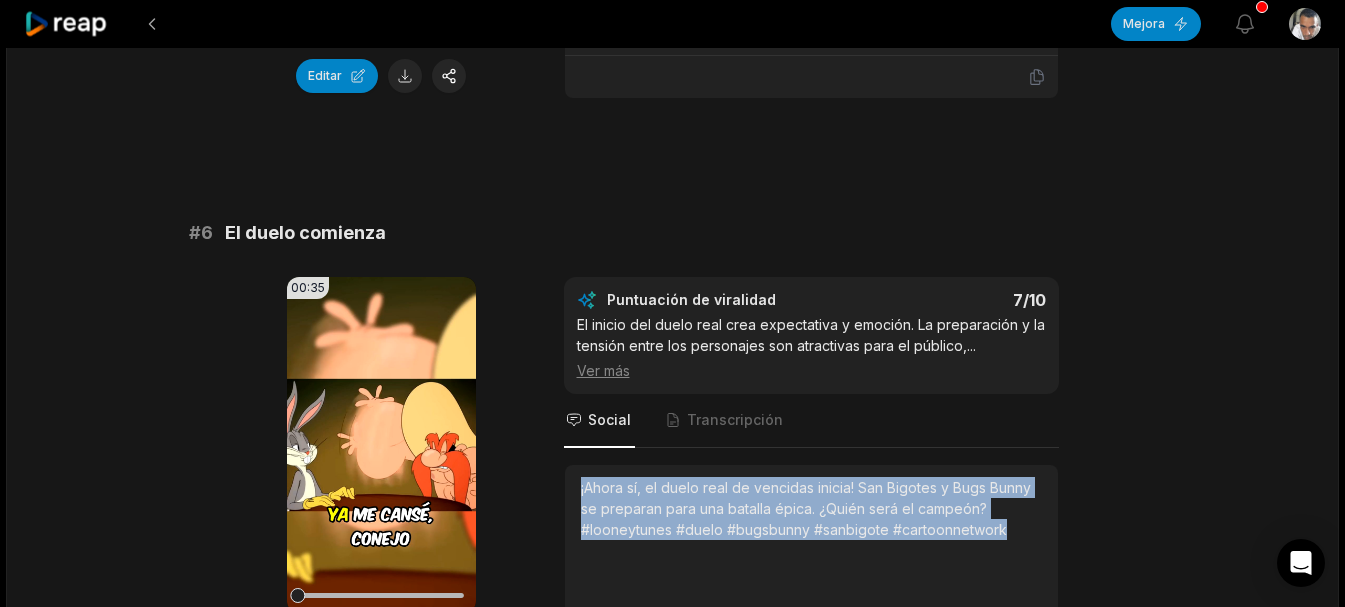 drag, startPoint x: 1029, startPoint y: 513, endPoint x: 611, endPoint y: 461, distance: 421.22205 